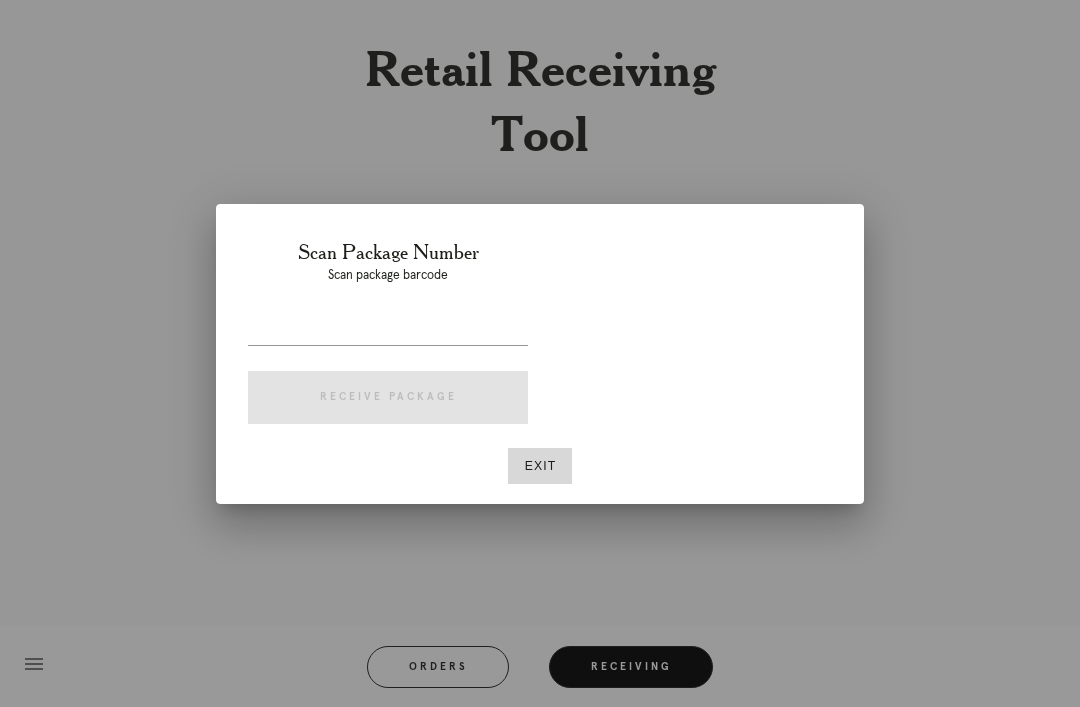 scroll, scrollTop: 64, scrollLeft: 0, axis: vertical 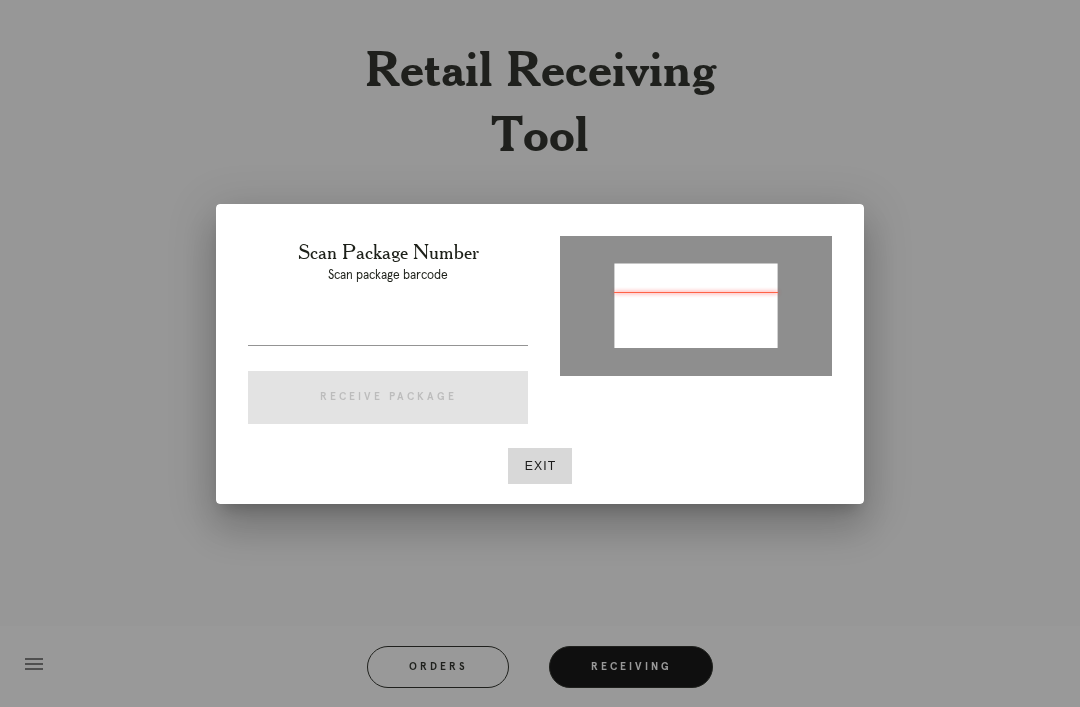 type on "P874168089837297" 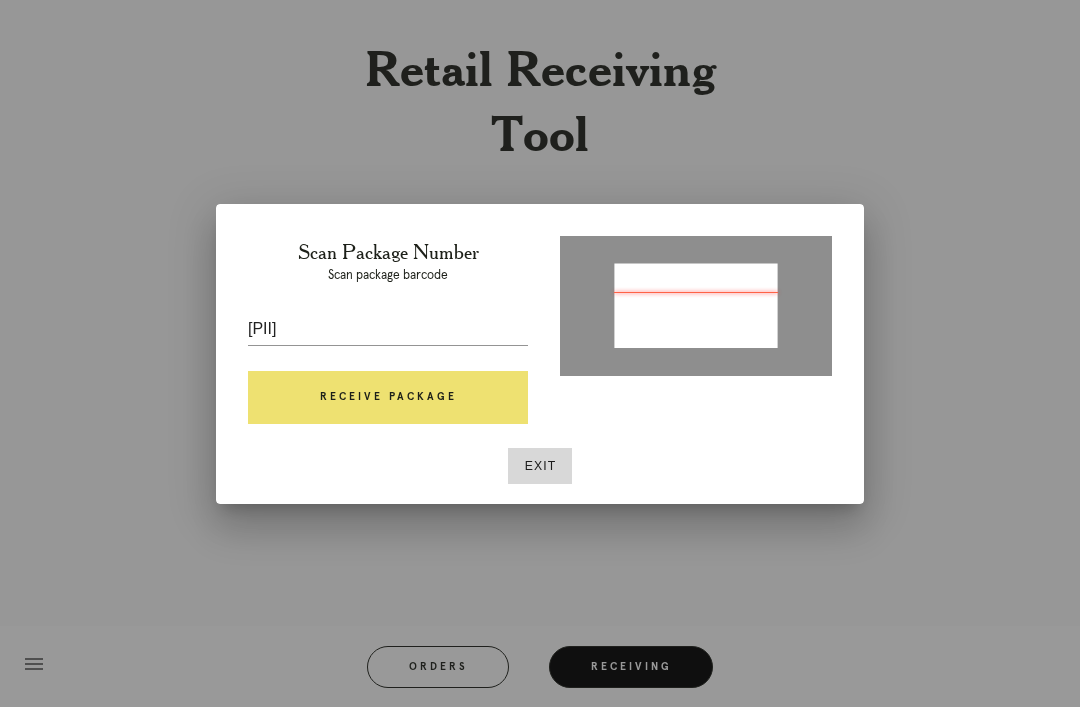 click on "Receive Package" at bounding box center [388, 398] 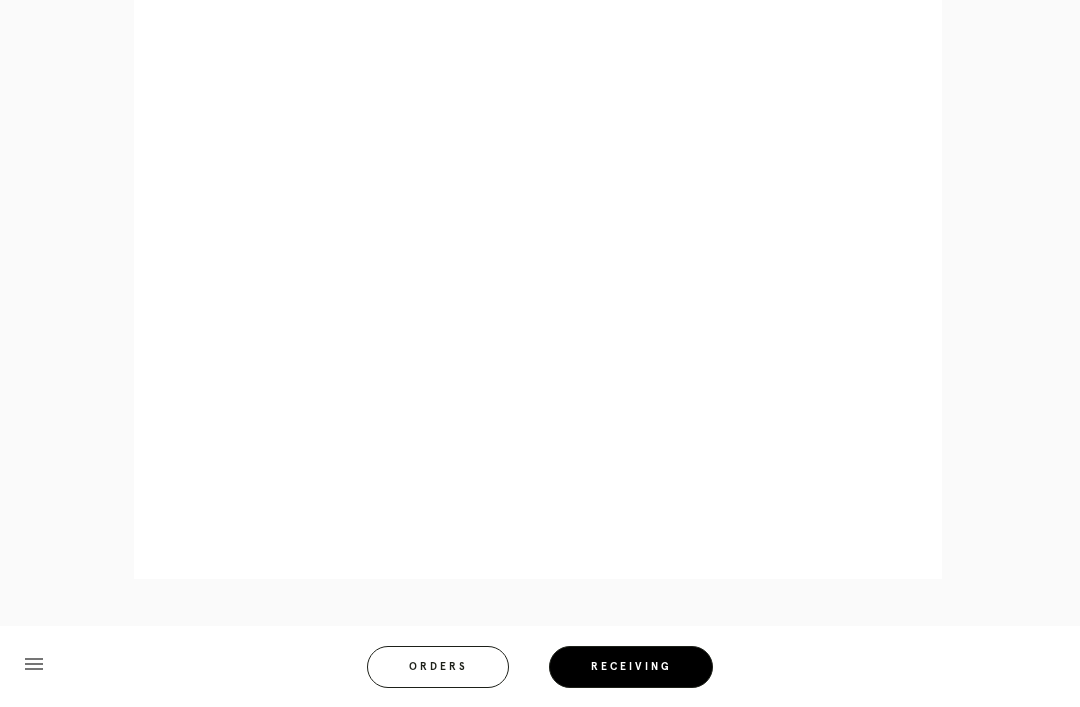 scroll, scrollTop: 858, scrollLeft: 0, axis: vertical 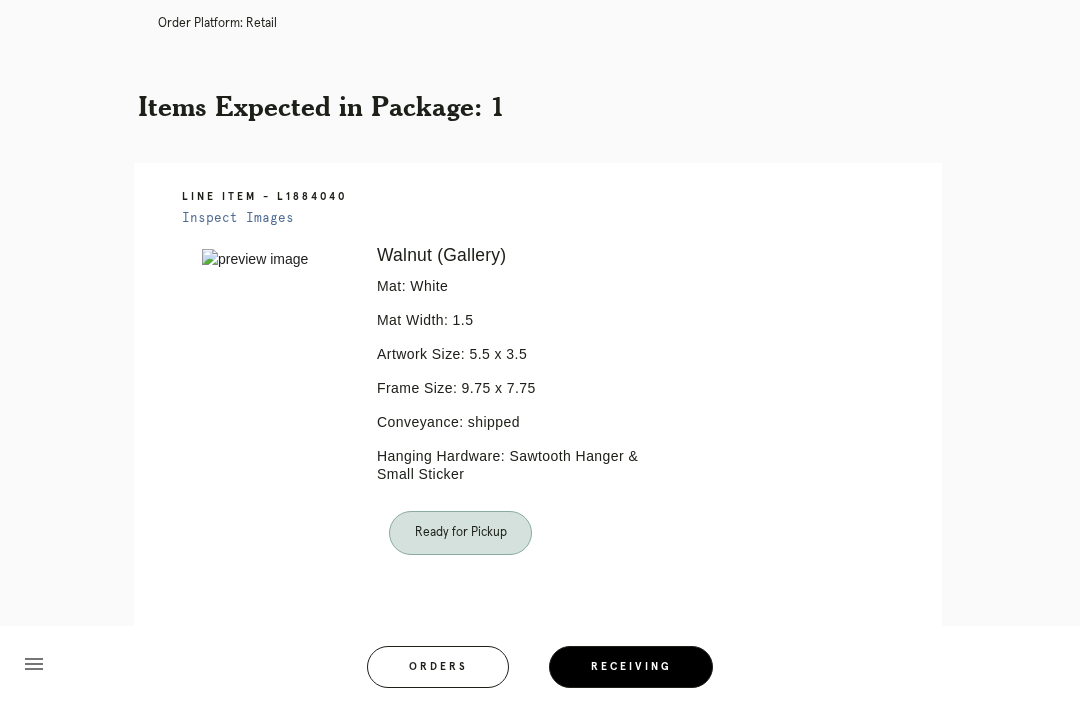click on "Receiving" at bounding box center (631, 667) 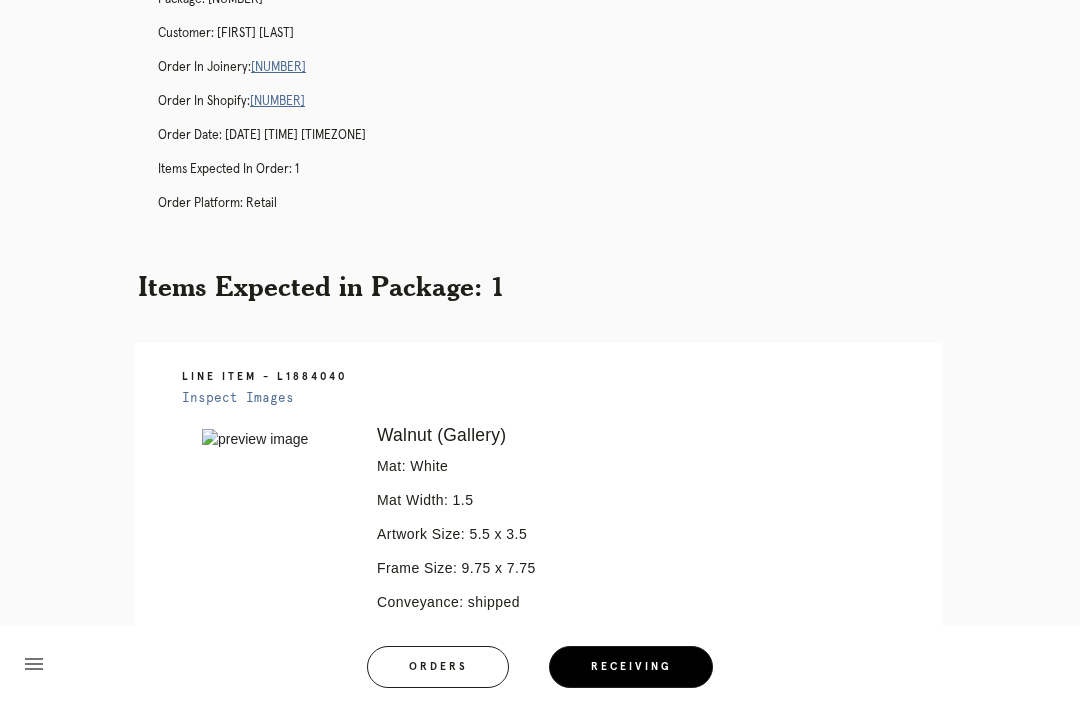 scroll, scrollTop: 0, scrollLeft: 0, axis: both 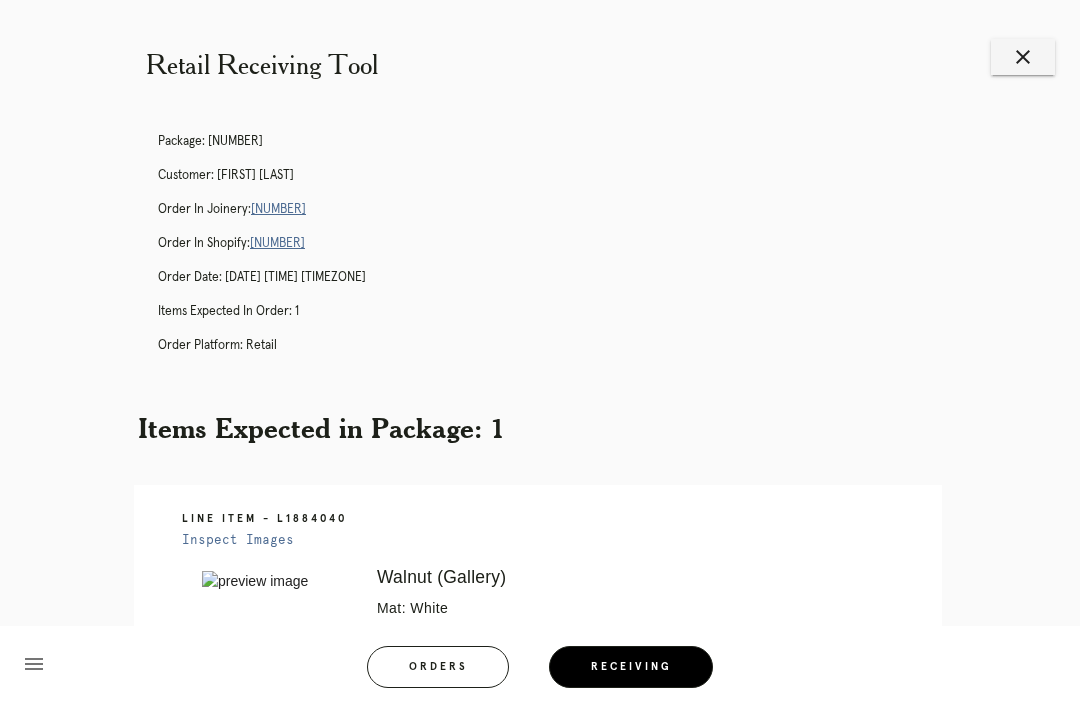 click on "Receiving" at bounding box center (631, 667) 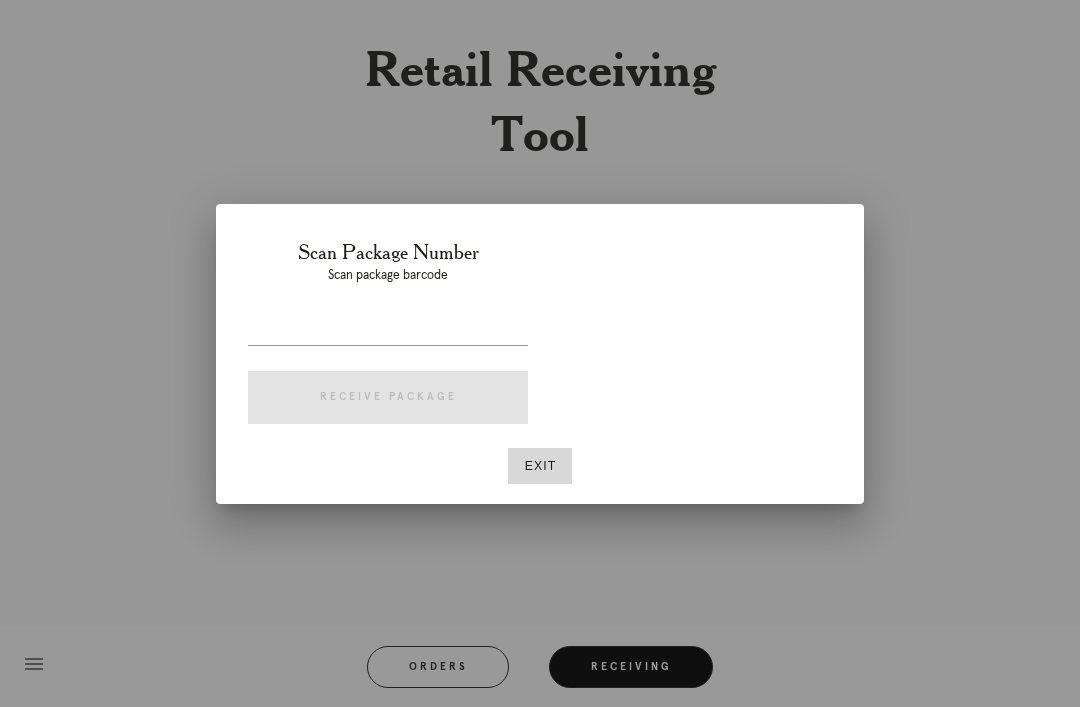 scroll, scrollTop: 0, scrollLeft: 0, axis: both 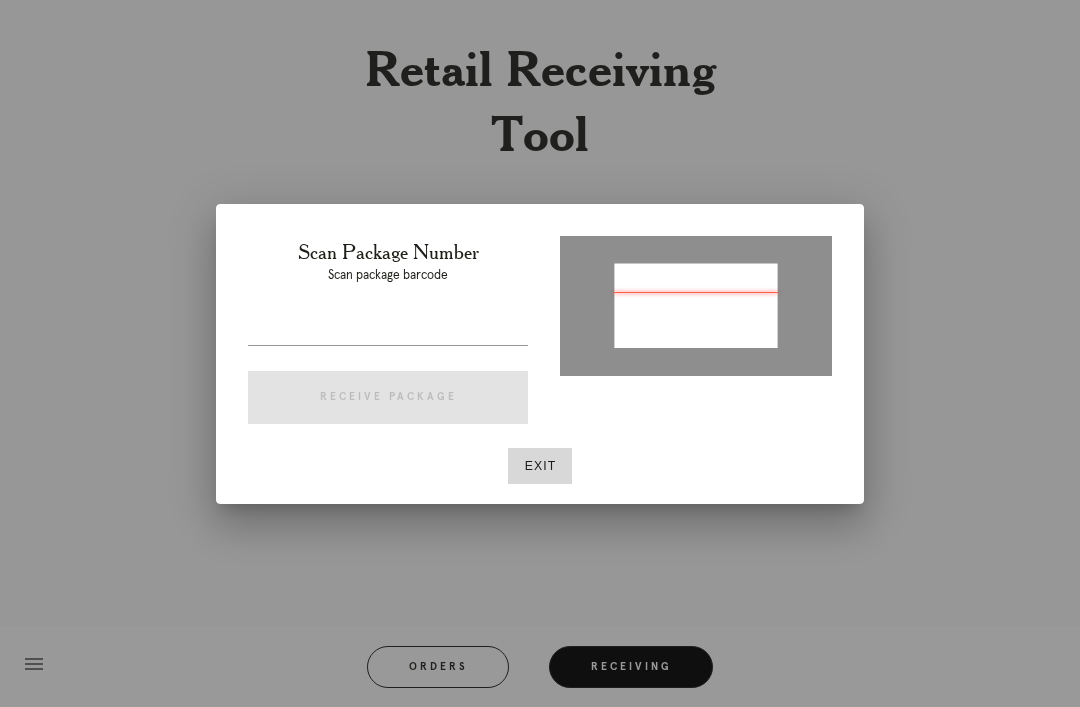 type on "[TRACKING_NUMBER]" 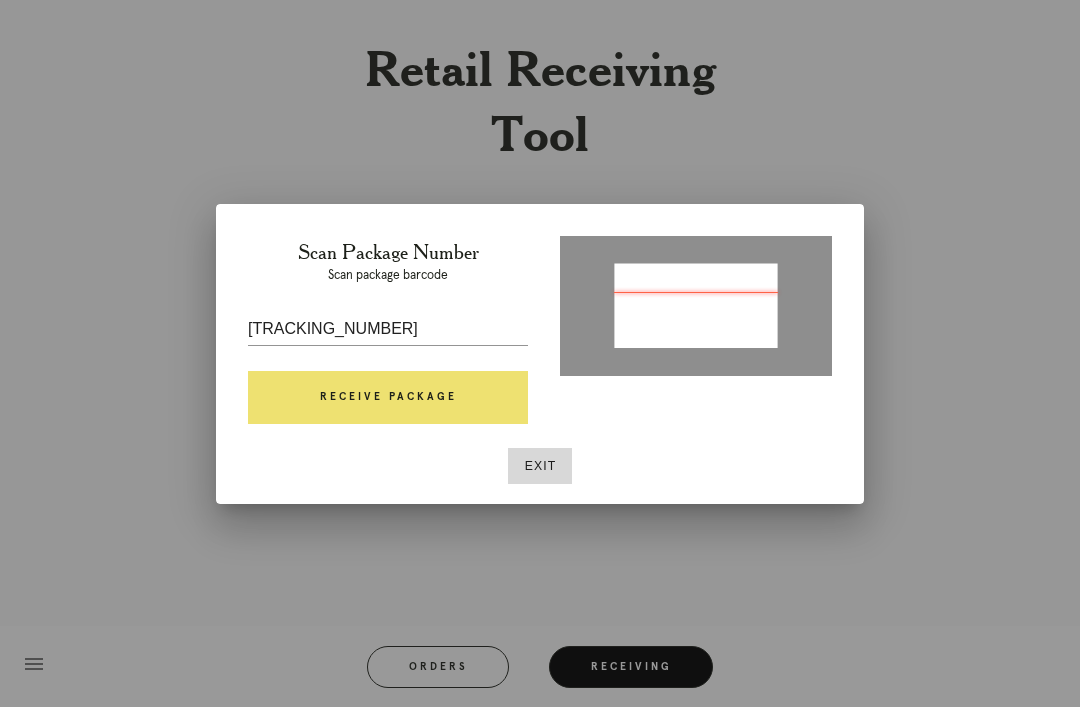 click on "Receive Package" at bounding box center (388, 398) 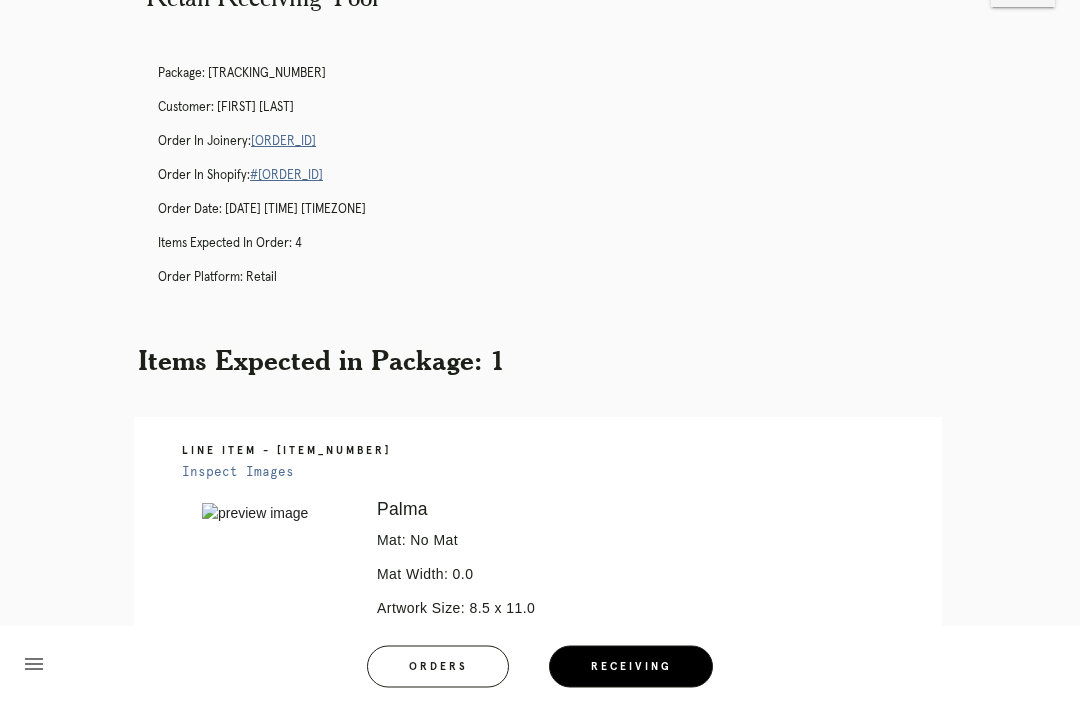 scroll, scrollTop: 68, scrollLeft: 0, axis: vertical 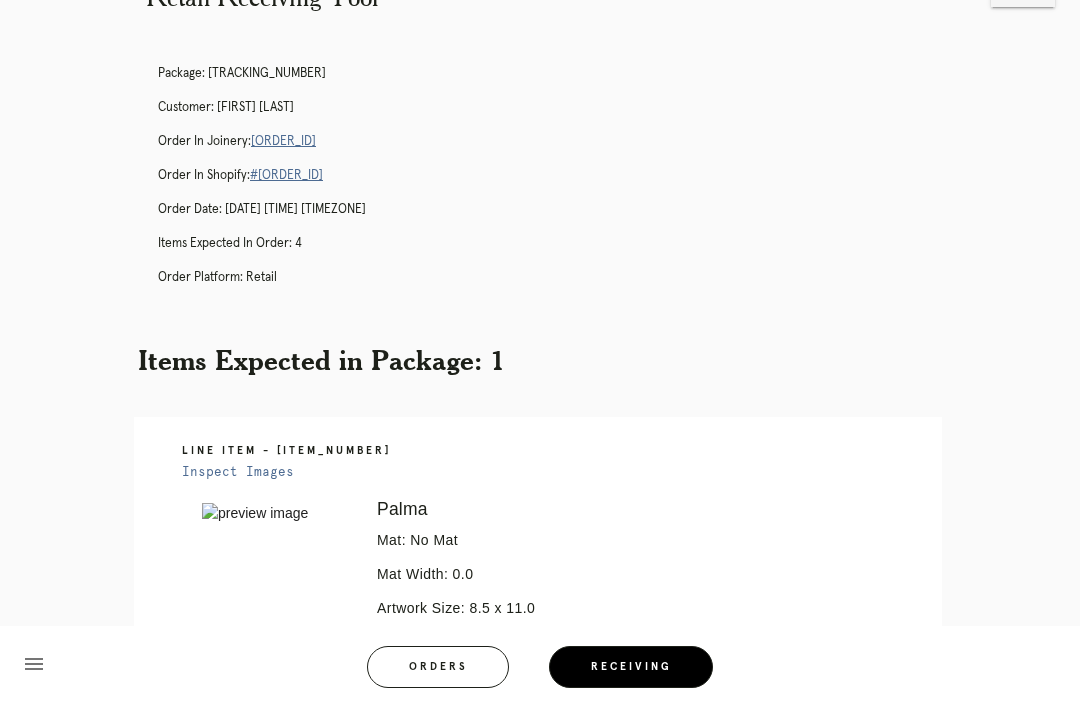 click on "Error retreiving frame spec #9782856
Palma
Mat: No Mat
Mat Width: 0.0
Artwork Size:
8.5
x
11.0
Frame Size:
9.625
x
12.125
Conveyance: shipped
Hanging Hardware: Sawtooth Hanger & Small Sticker" at bounding box center (556, 710) 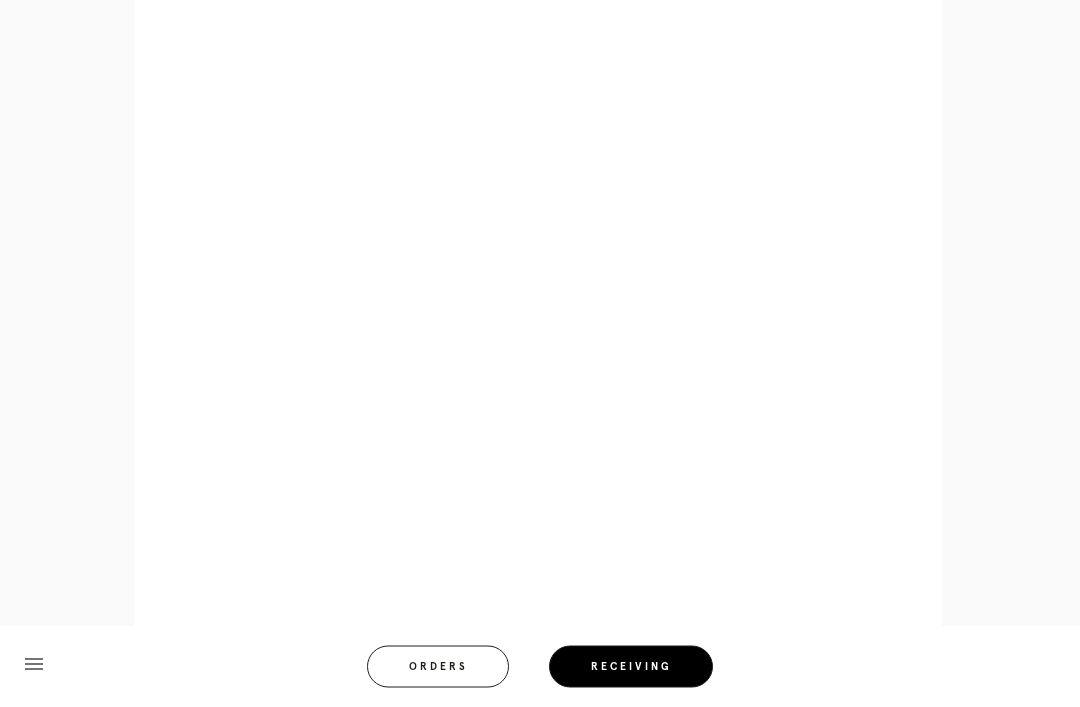 scroll, scrollTop: 858, scrollLeft: 0, axis: vertical 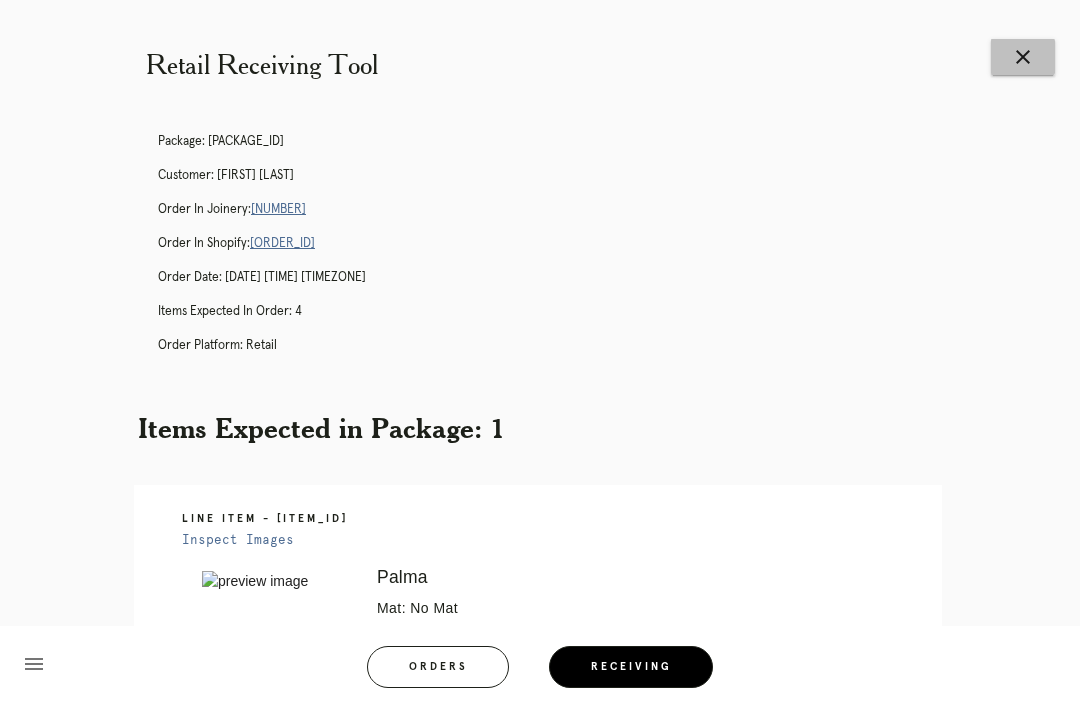 click on "close" at bounding box center [1023, 57] 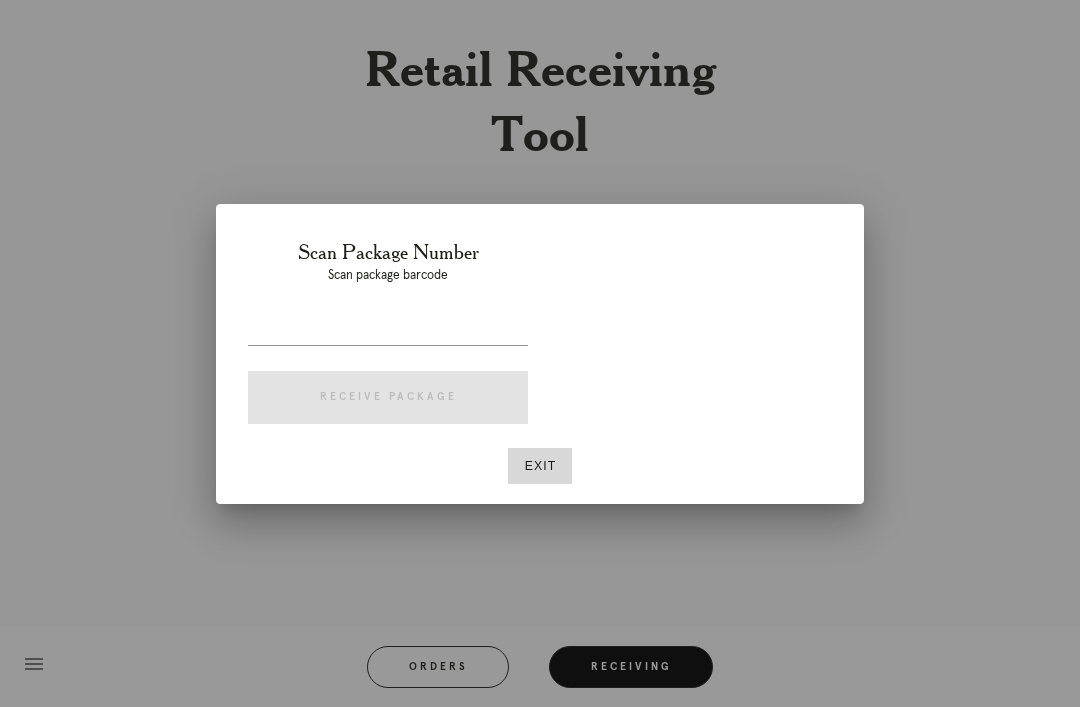 scroll, scrollTop: 0, scrollLeft: 0, axis: both 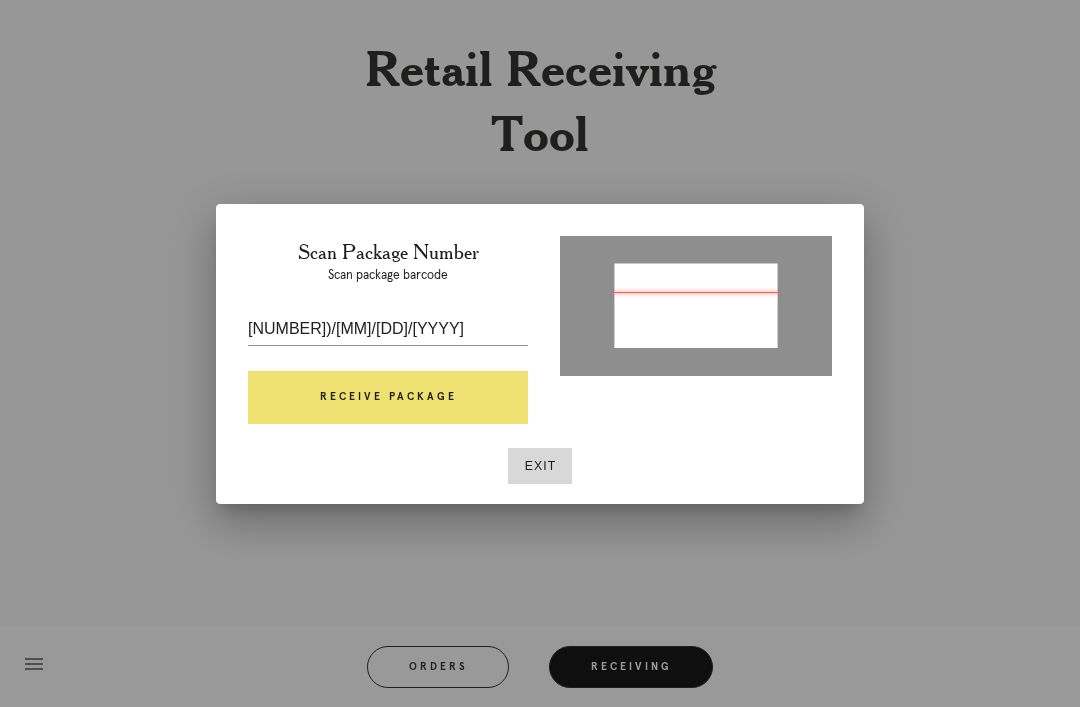 type on "P881838857907249" 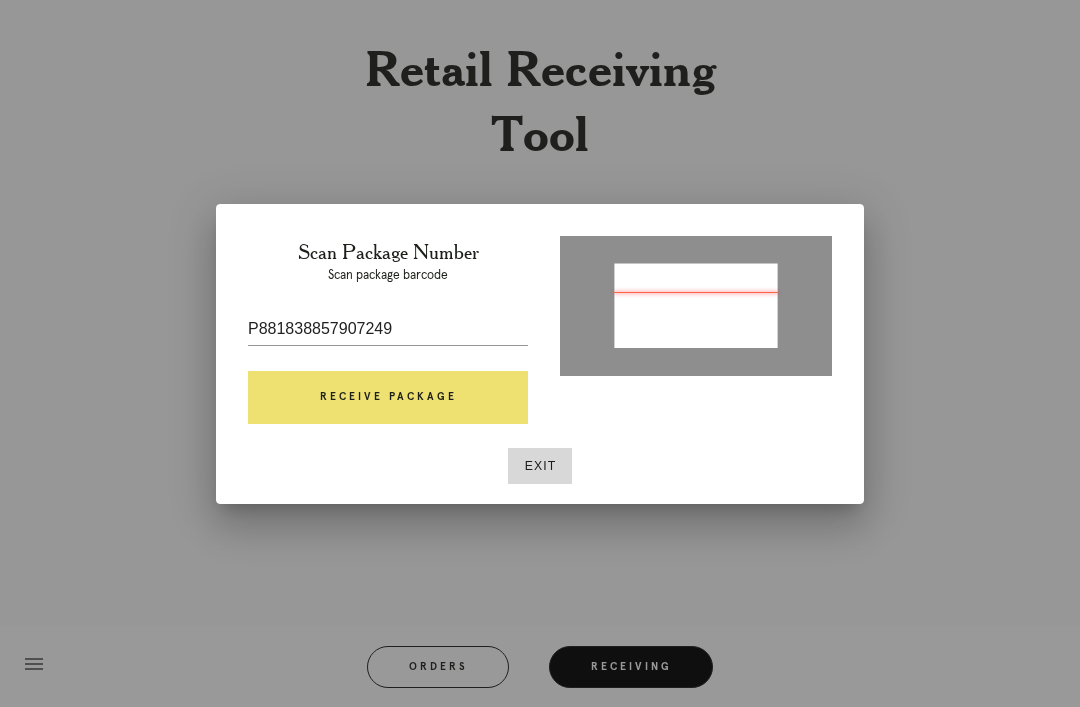 click on "Receive Package" at bounding box center [388, 398] 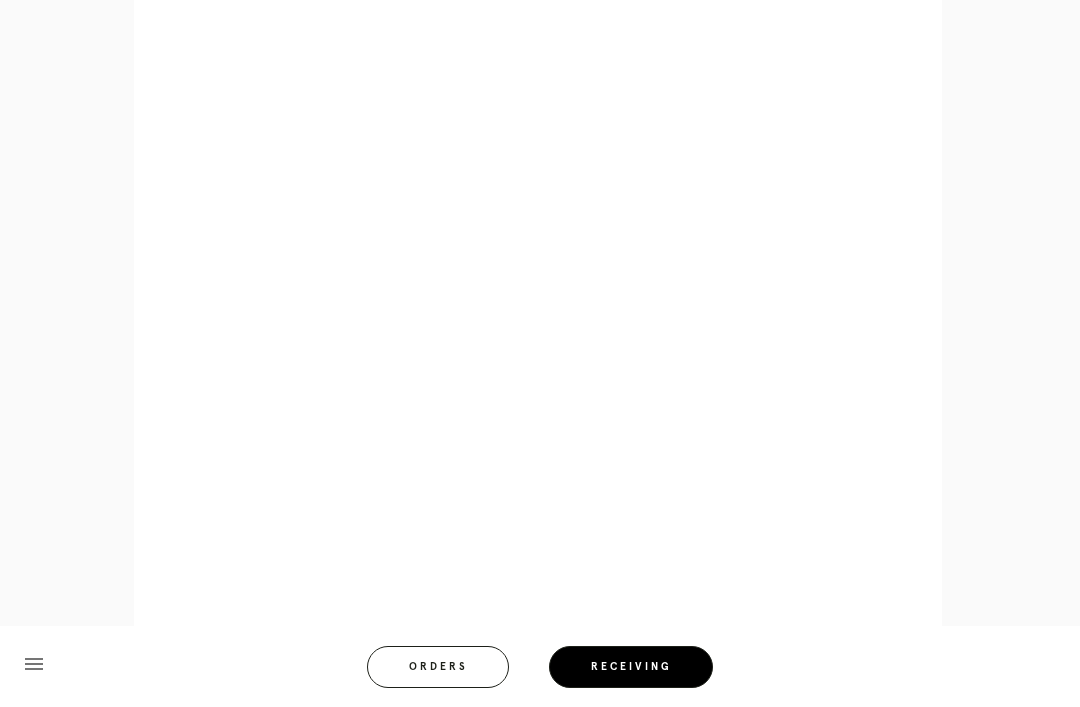scroll, scrollTop: 858, scrollLeft: 0, axis: vertical 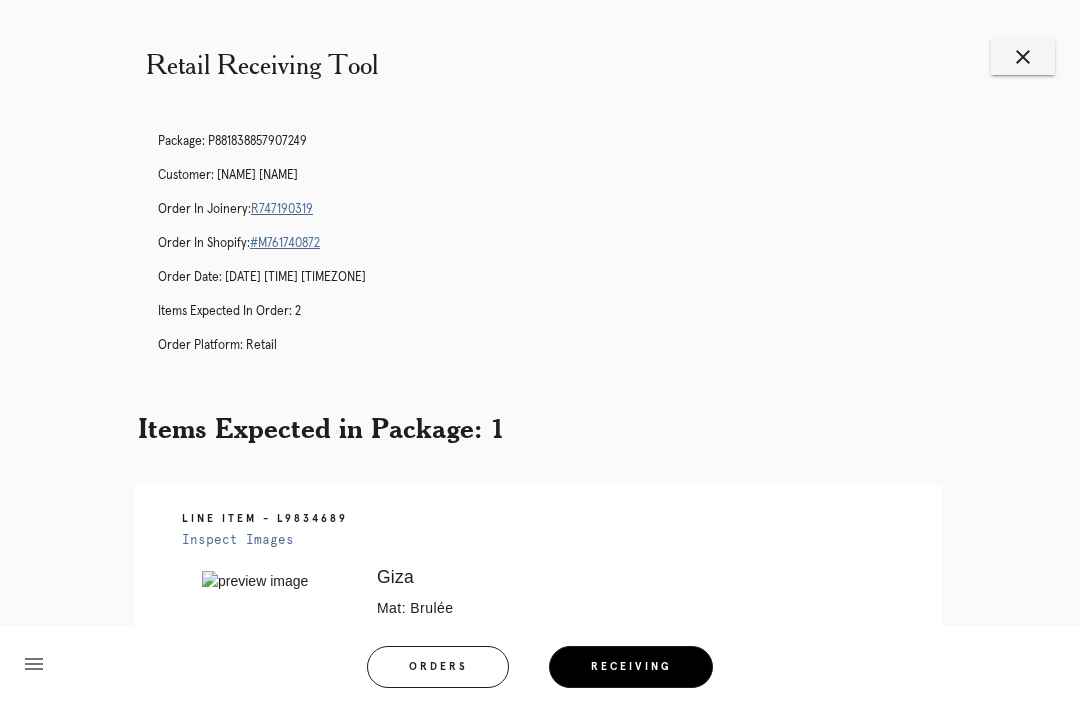 click on "close" at bounding box center (1023, 57) 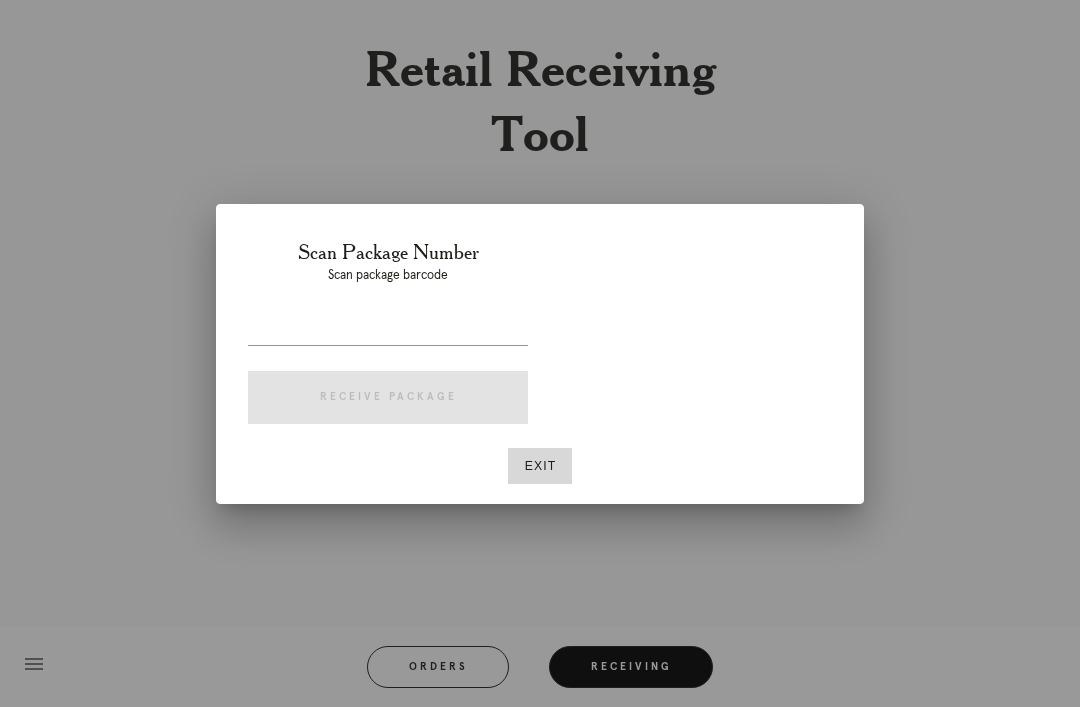scroll, scrollTop: 0, scrollLeft: 0, axis: both 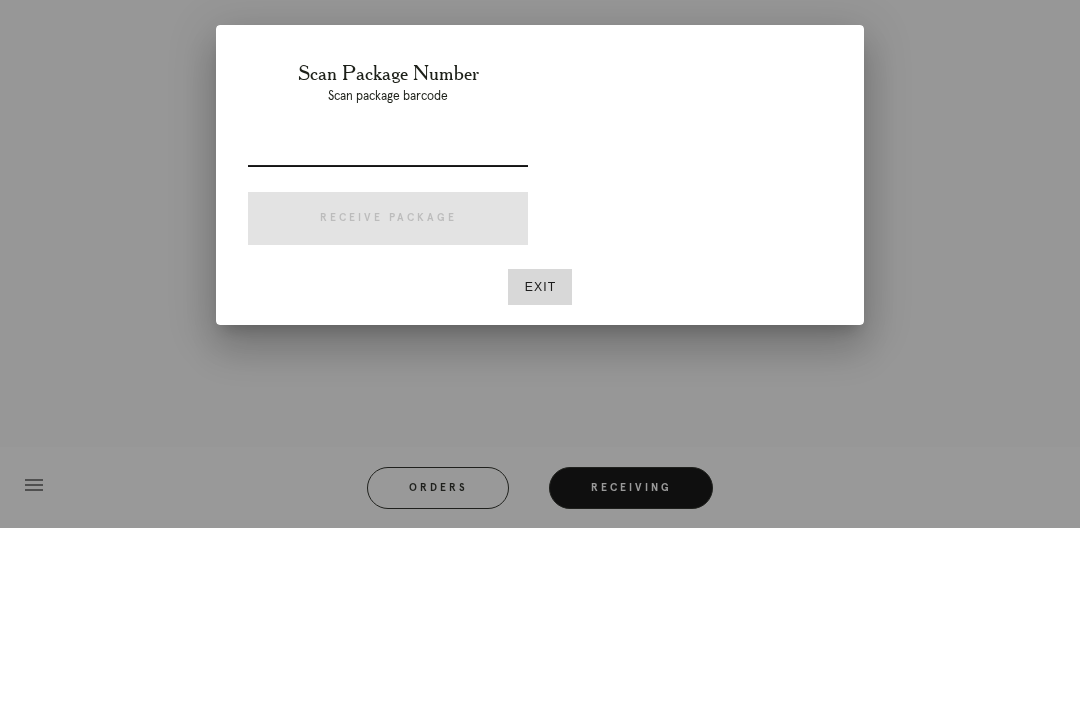click on "Exit" at bounding box center (540, 466) 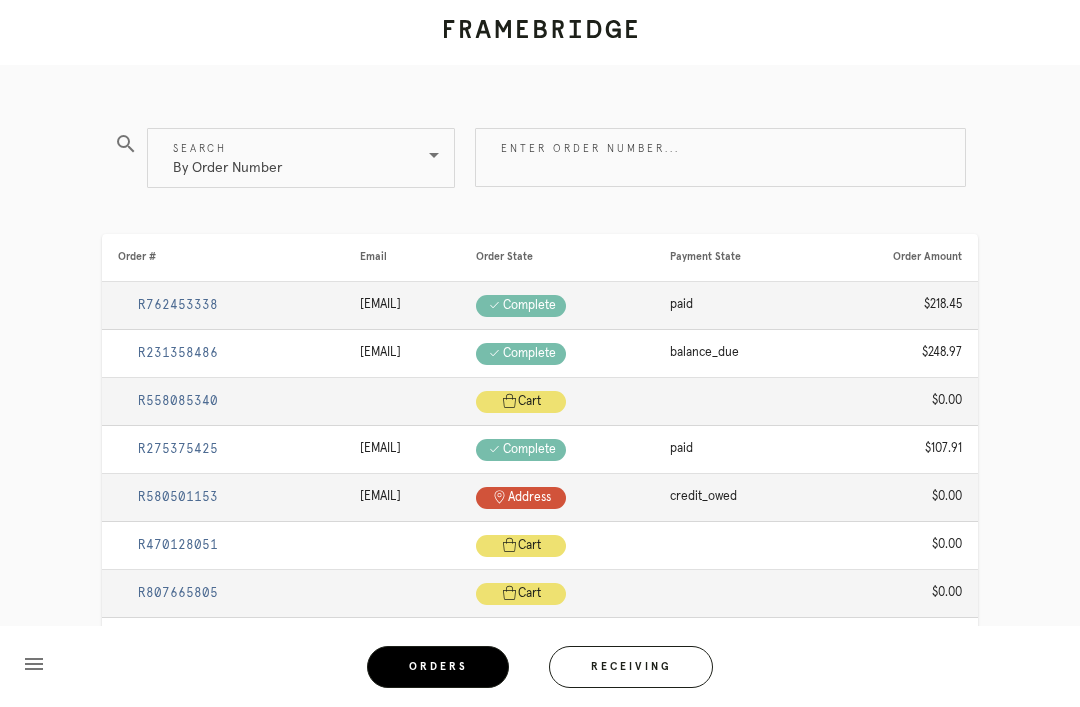 click on "Orders" at bounding box center (438, 667) 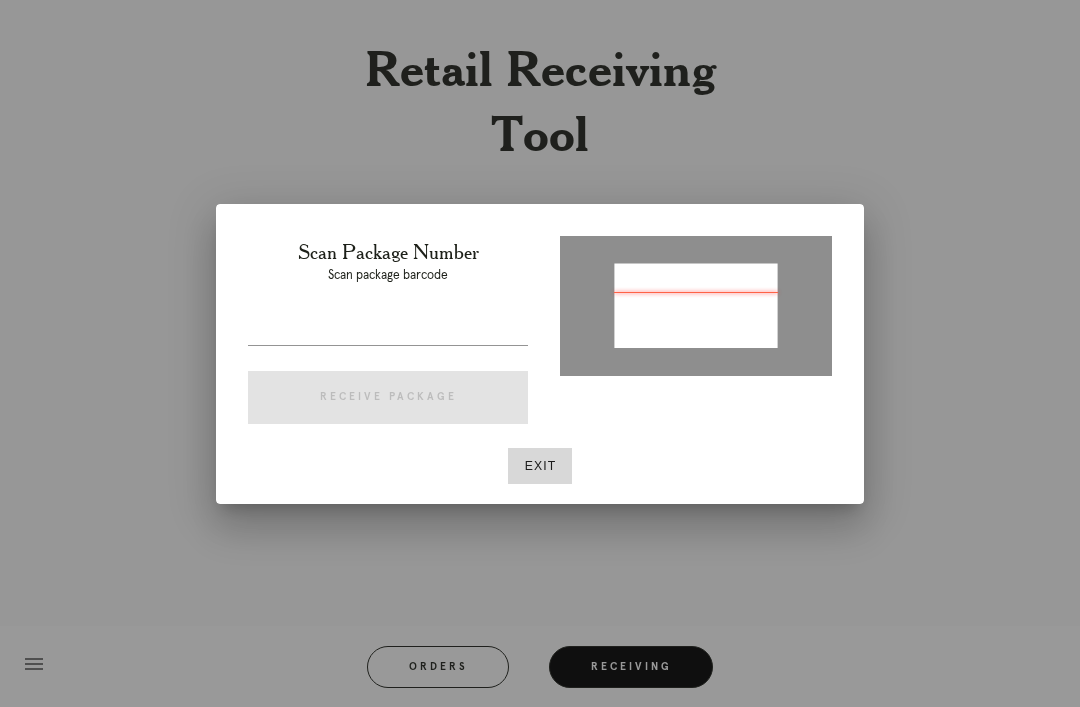 type on "P86y165201{8734z" 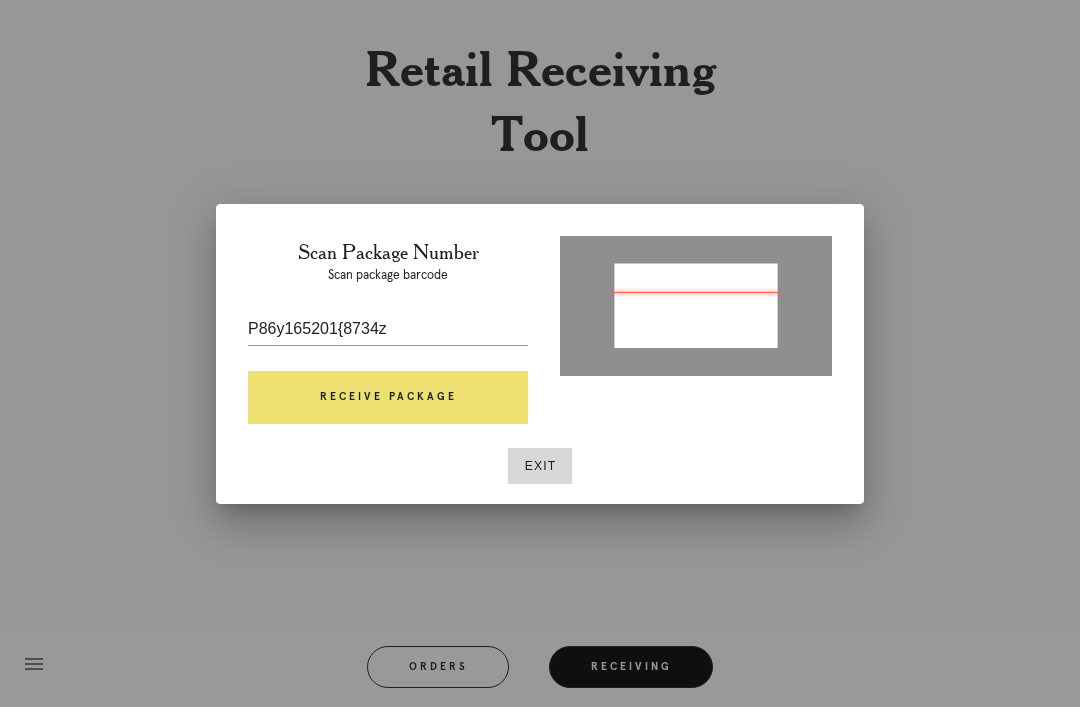 click on "Exit" at bounding box center (540, 466) 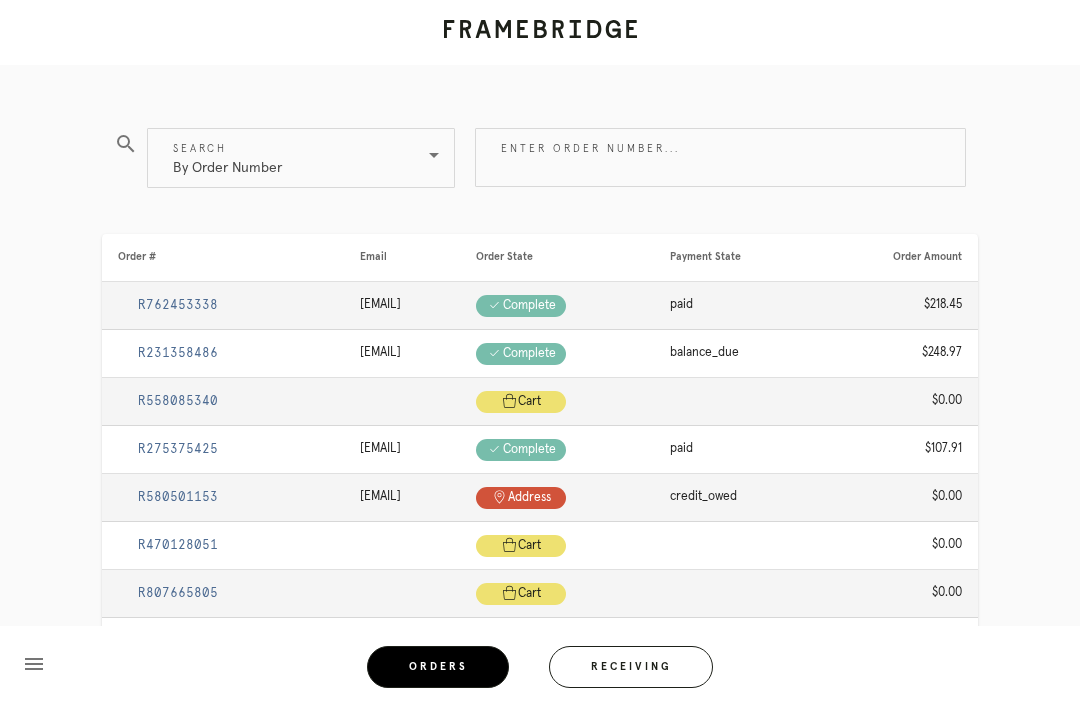 click on "Orders" at bounding box center (438, 667) 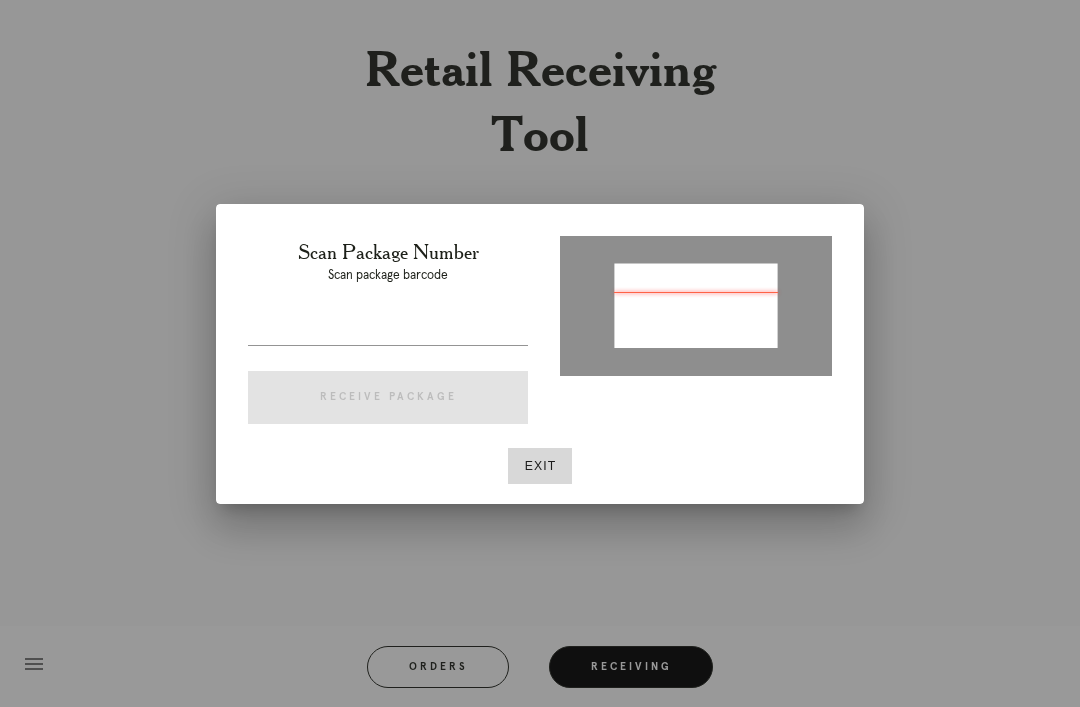 type on "P864166201987341" 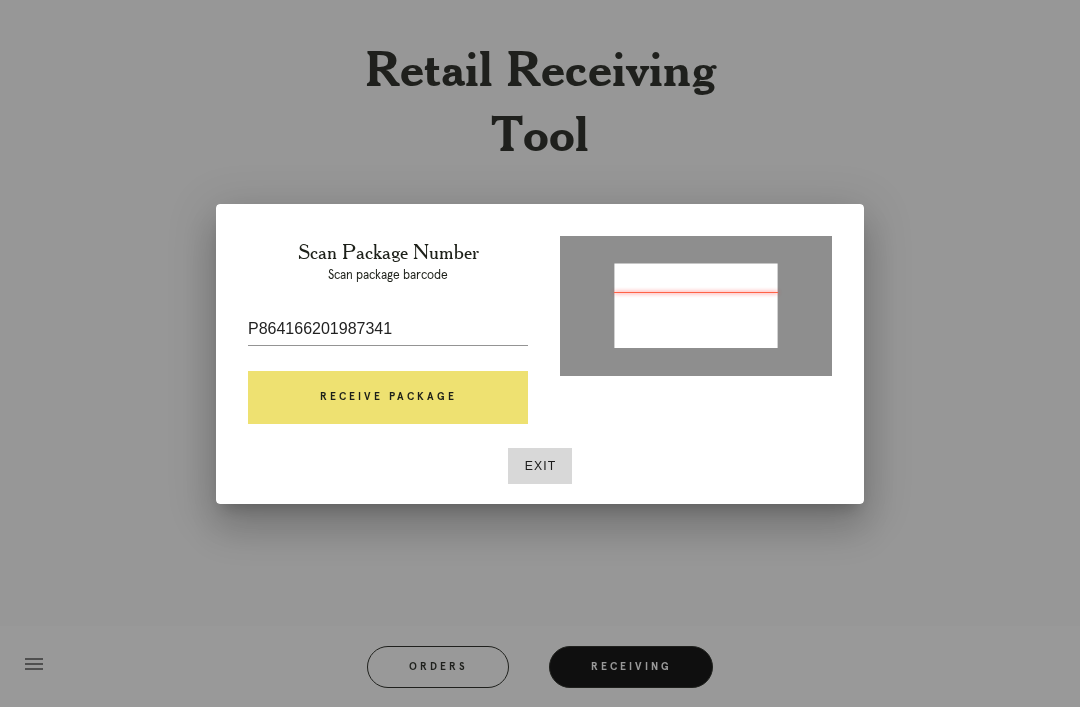 click on "Receive Package" at bounding box center (388, 398) 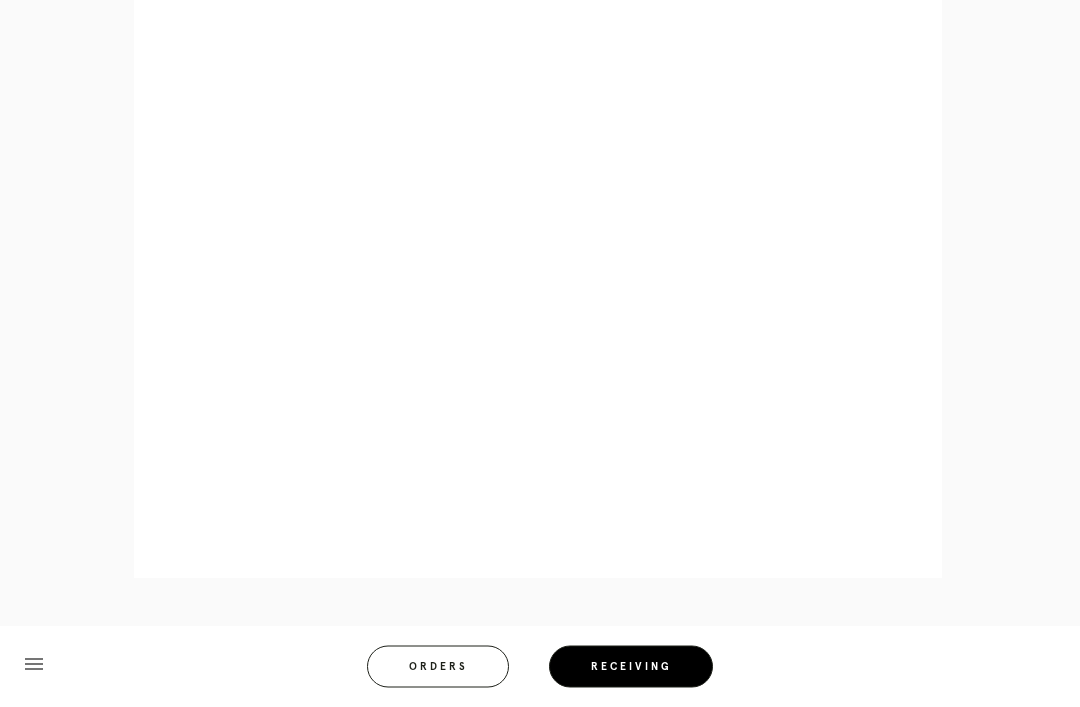 scroll, scrollTop: 980, scrollLeft: 0, axis: vertical 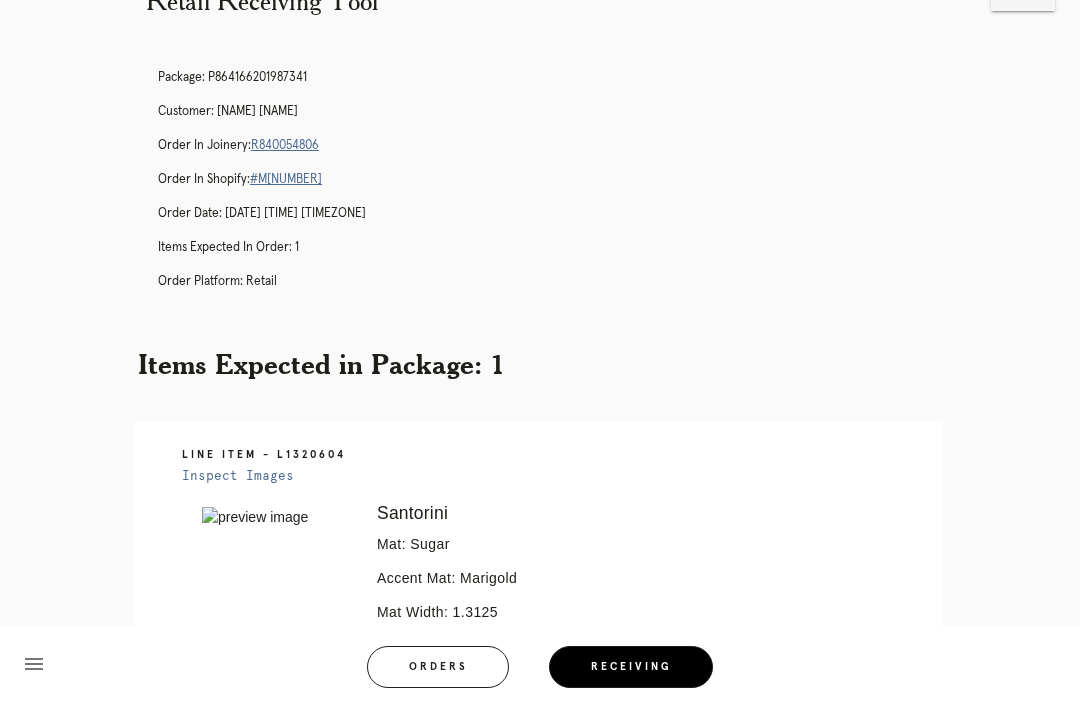 click on "Receiving" at bounding box center (631, 667) 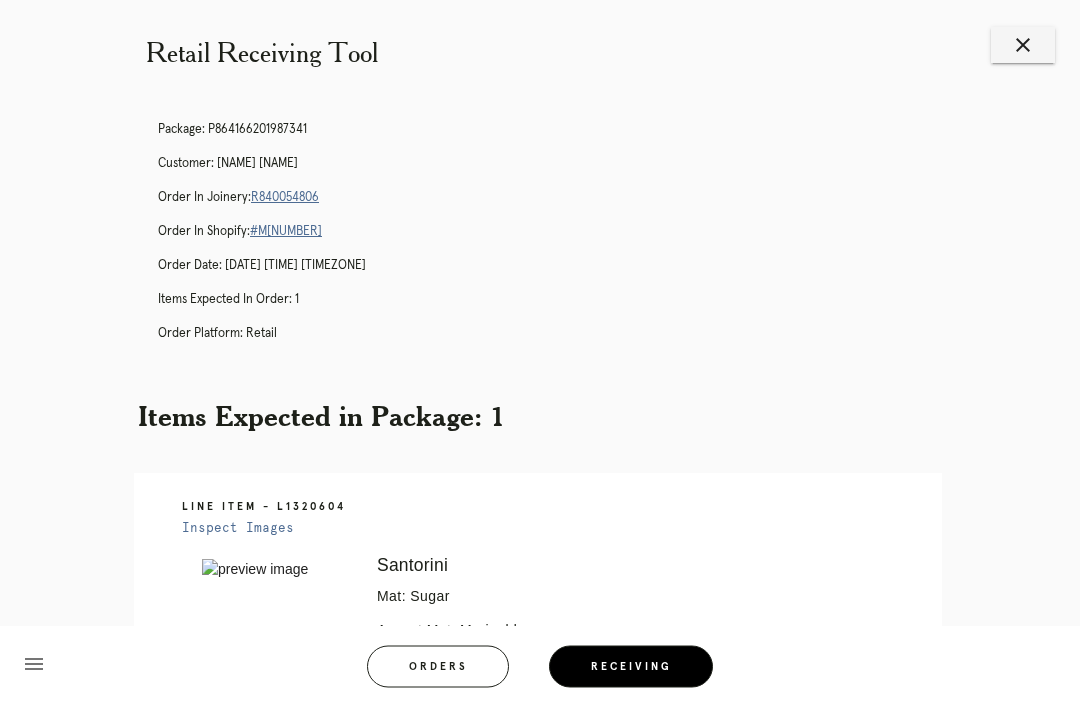 scroll, scrollTop: 0, scrollLeft: 0, axis: both 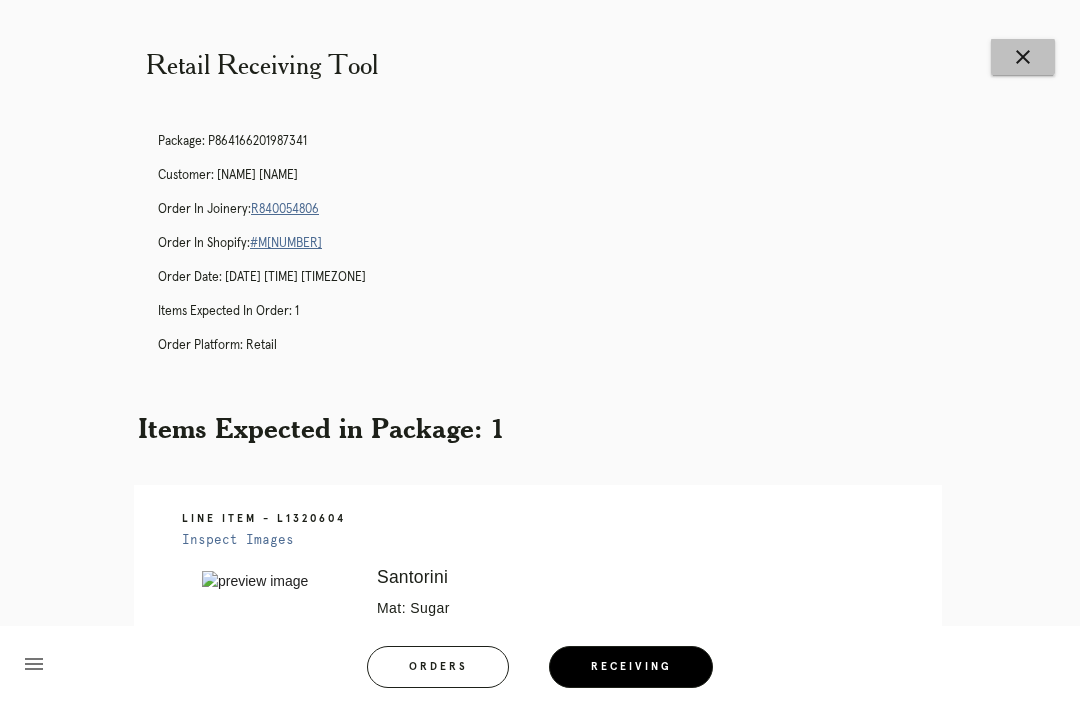 click on "close" at bounding box center (1023, 57) 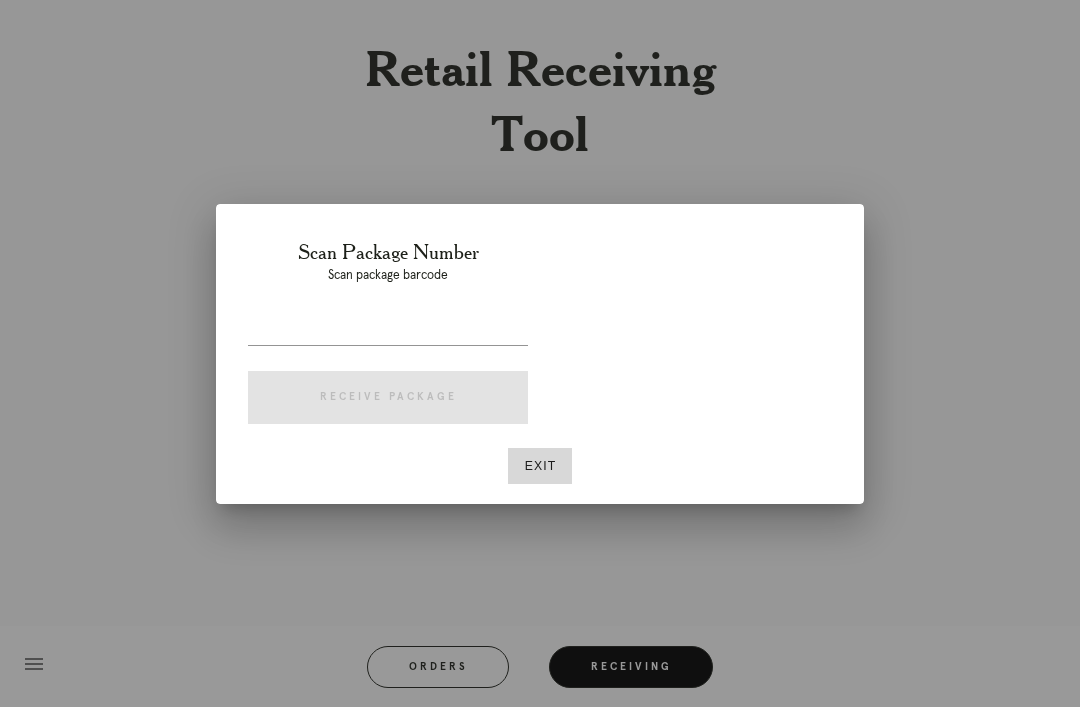 scroll, scrollTop: 0, scrollLeft: 0, axis: both 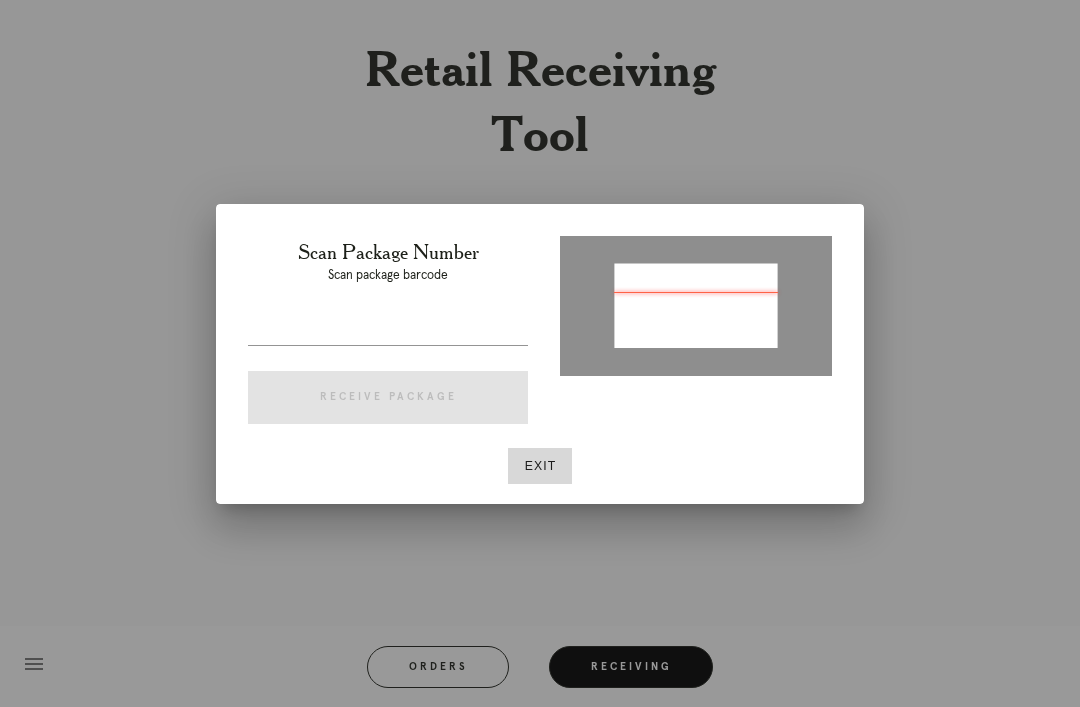 click on "Exit" at bounding box center (540, 466) 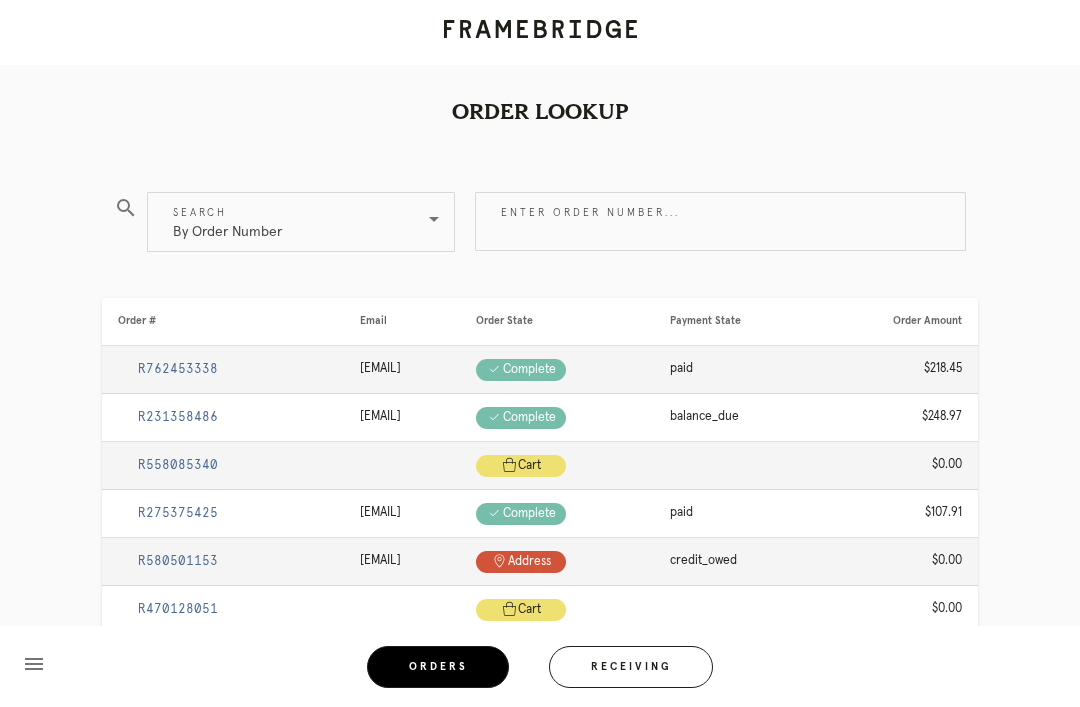 click on "Enter order number..." at bounding box center [720, 221] 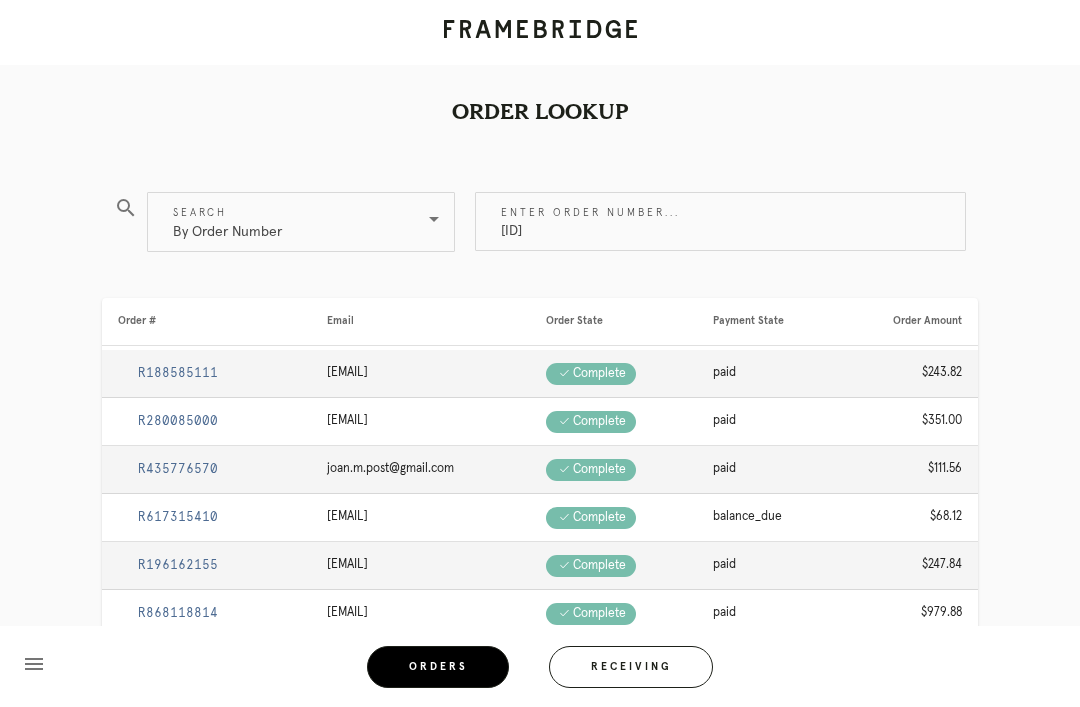 type on "M761741613" 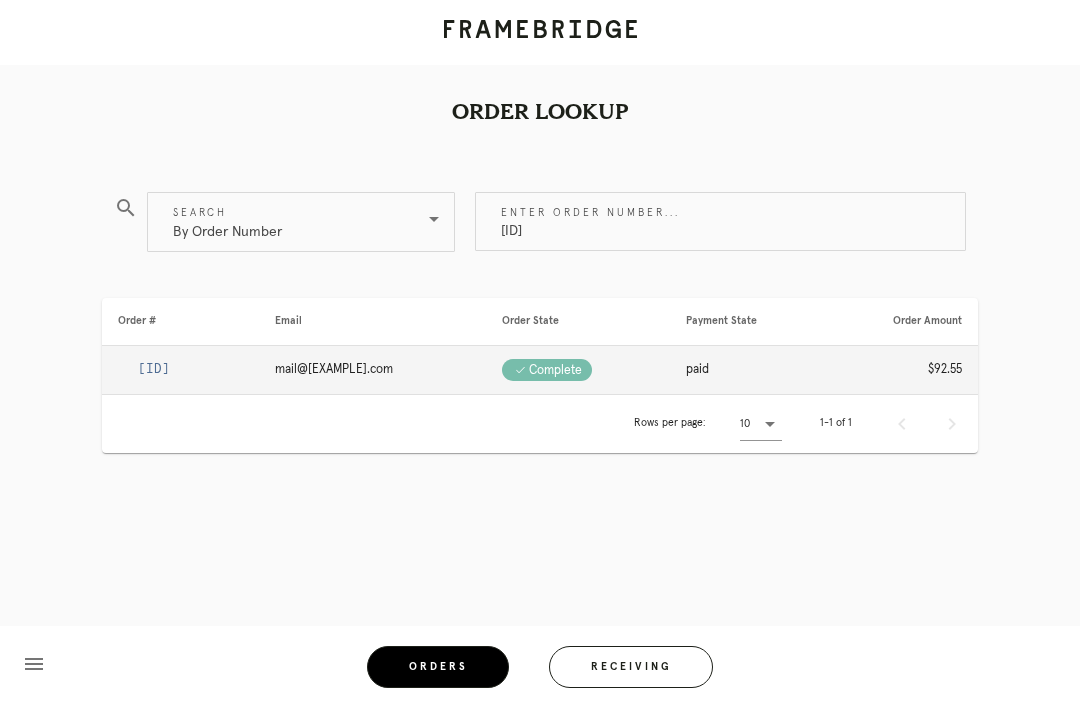 click on "R527938049" at bounding box center [154, 369] 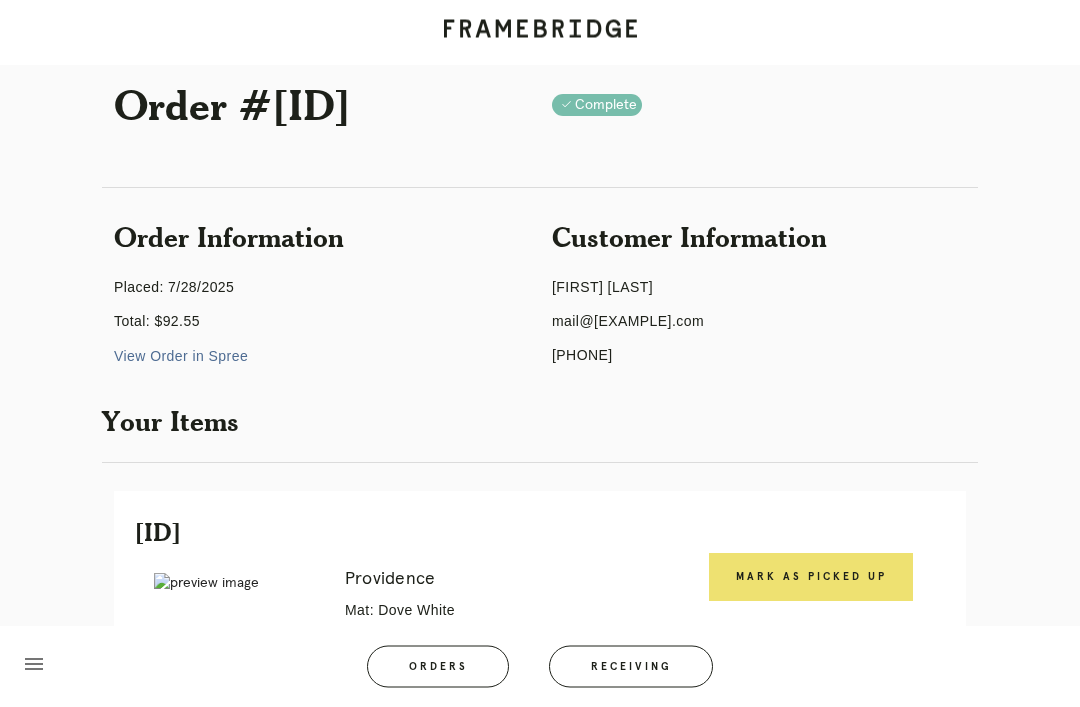 scroll, scrollTop: 40, scrollLeft: 0, axis: vertical 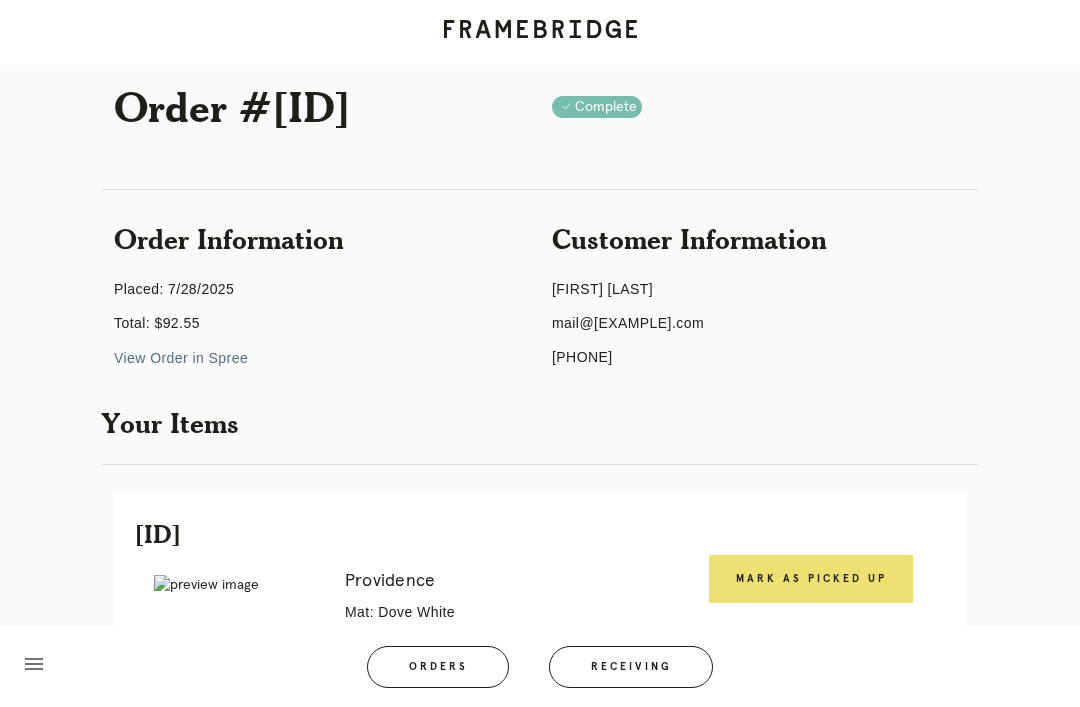 click on "Order Information
Placed: 7/28/2025
Total: $92.55
View Order in Spree" at bounding box center [321, 300] 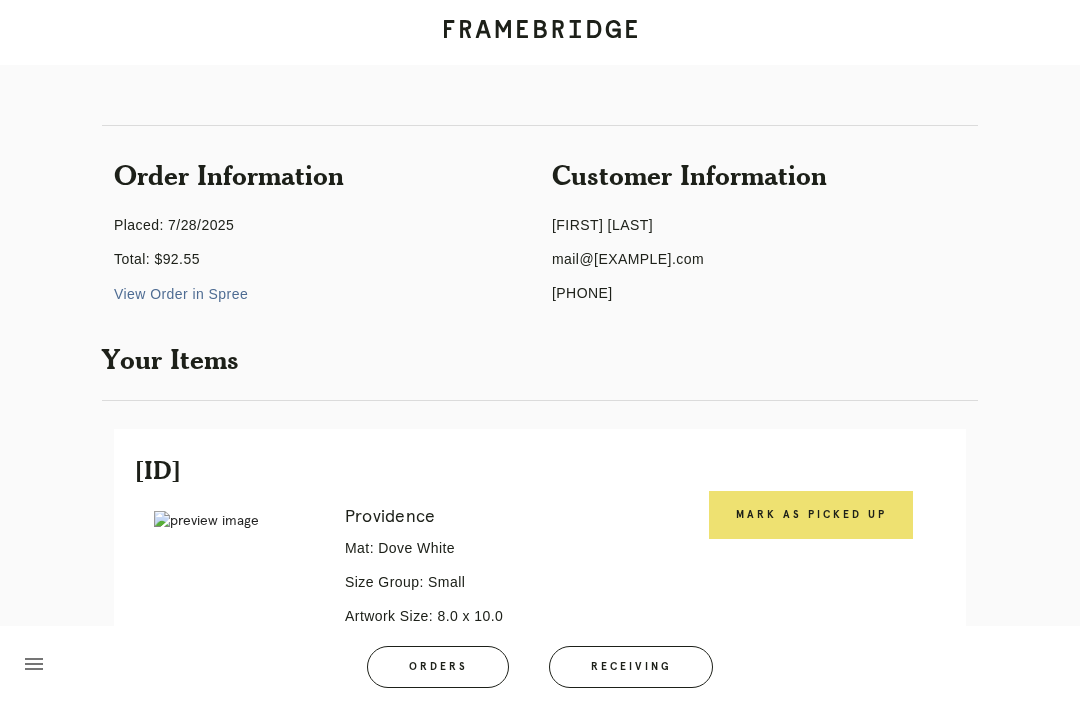 scroll, scrollTop: 0, scrollLeft: 0, axis: both 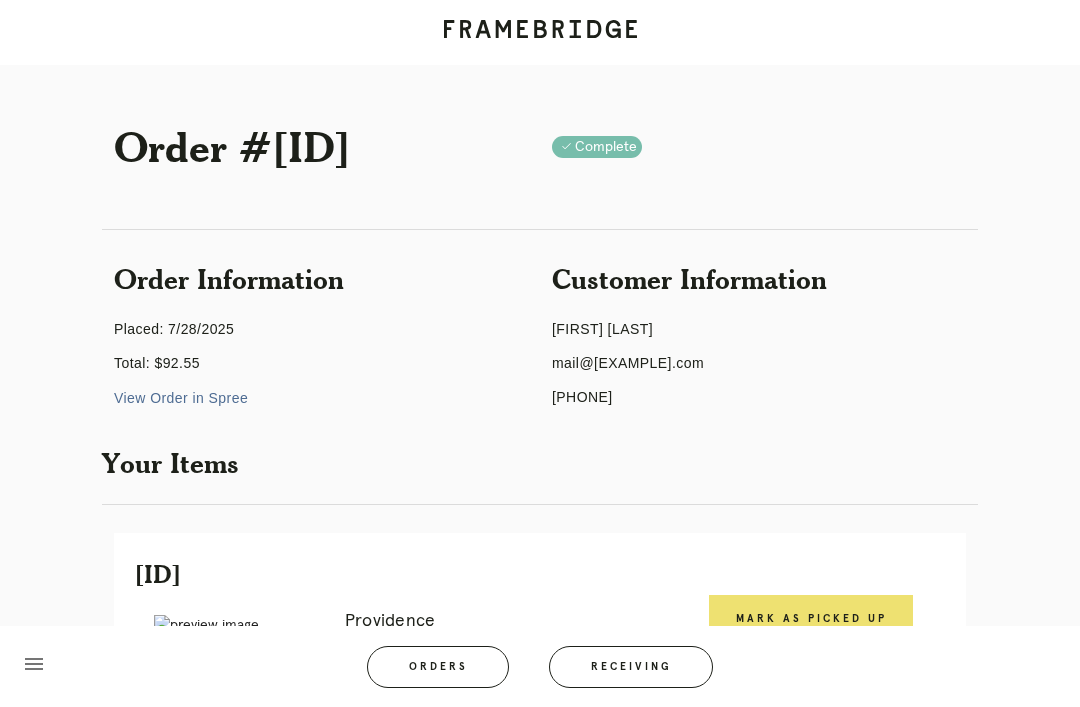 click on "Order #R527938049
Check
.a {
fill: #1d2019;
}
complete" at bounding box center [540, 142] 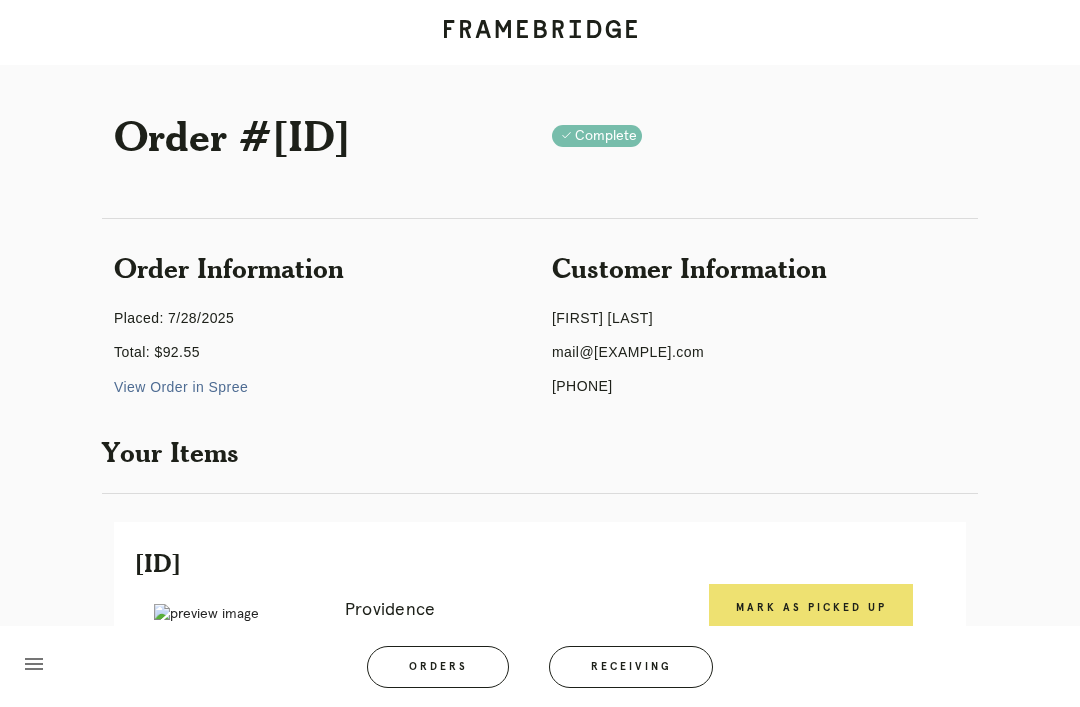 scroll, scrollTop: 0, scrollLeft: 0, axis: both 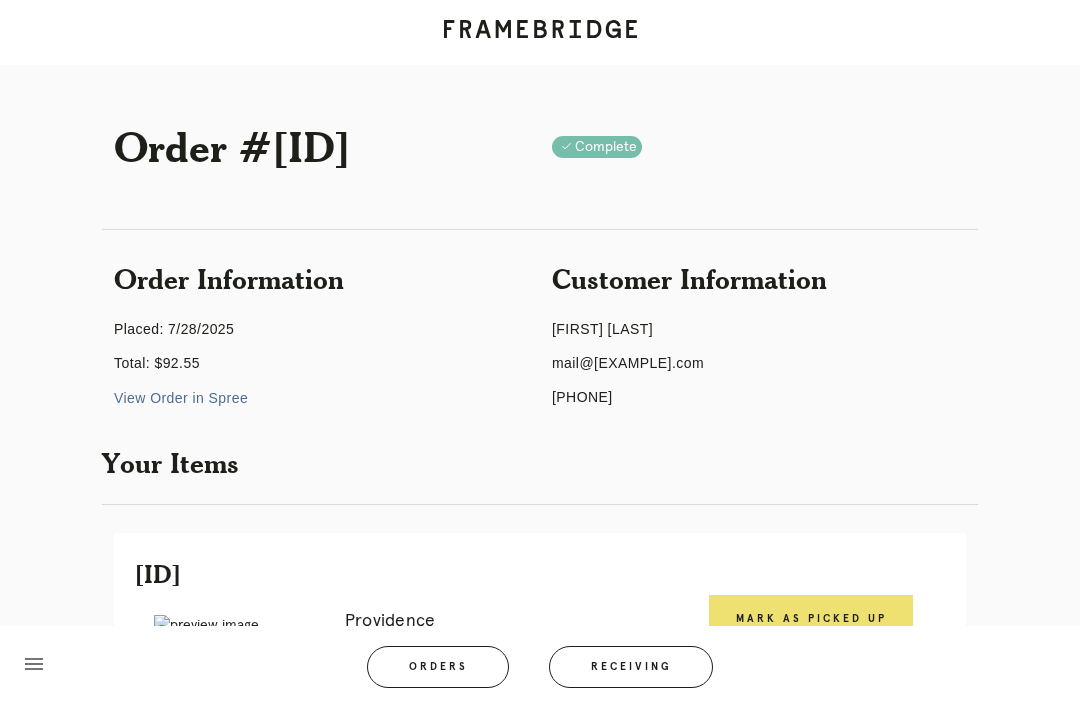 click on "Receiving" at bounding box center [631, 667] 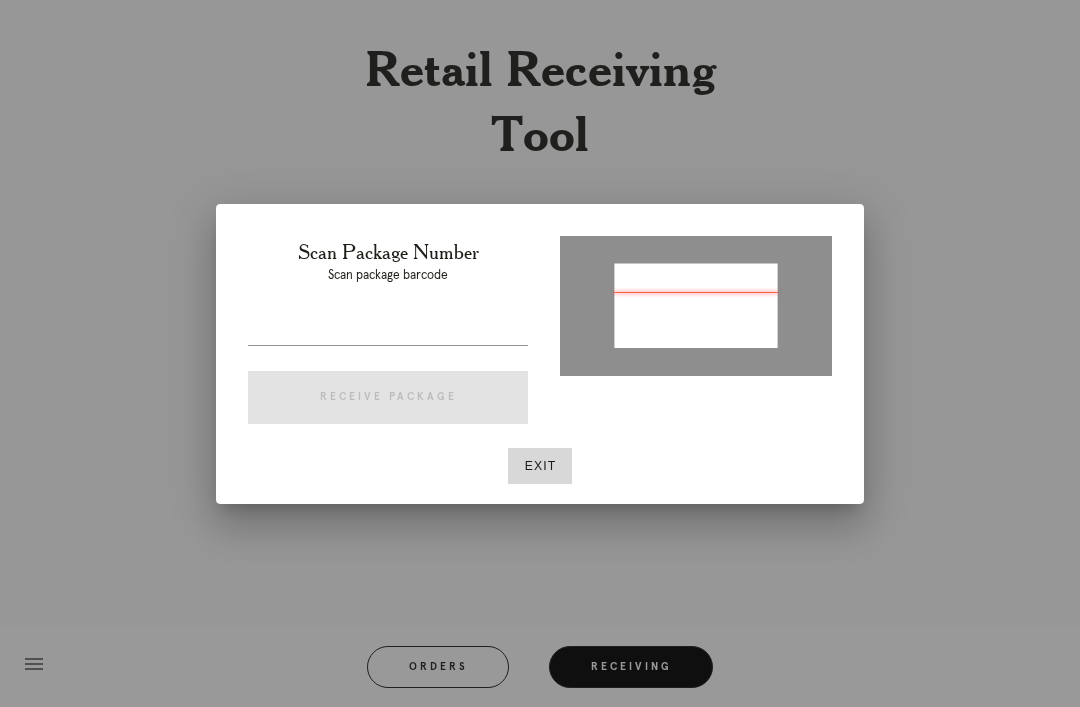 type on "P4874y6086723647" 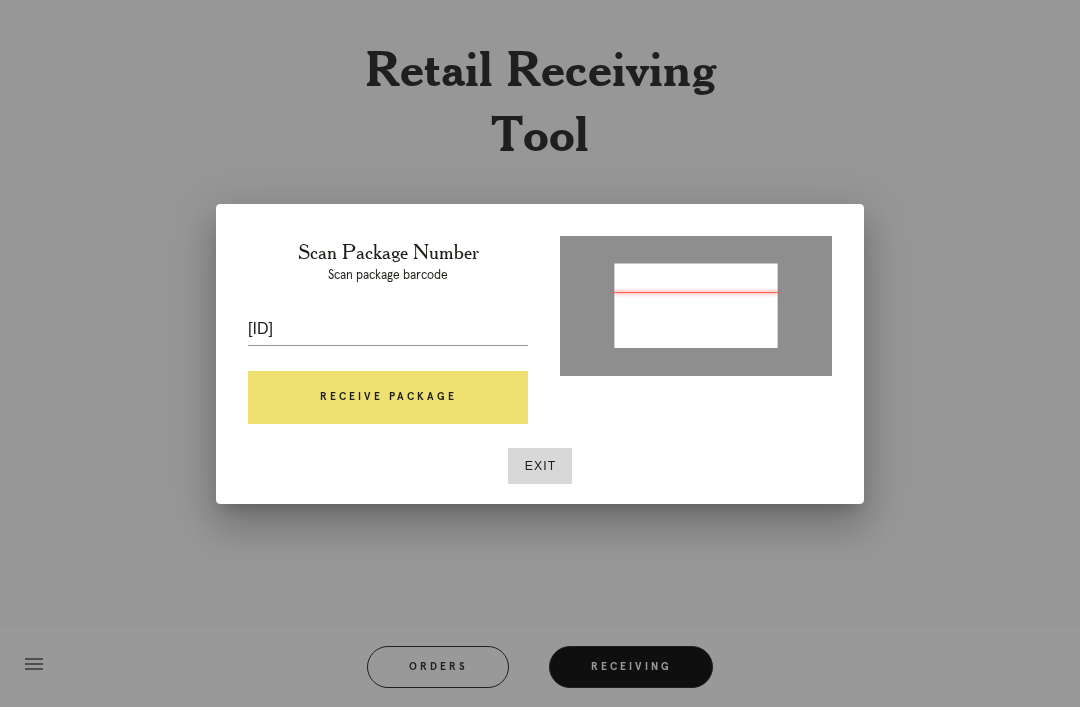 click on "Exit" at bounding box center (540, 466) 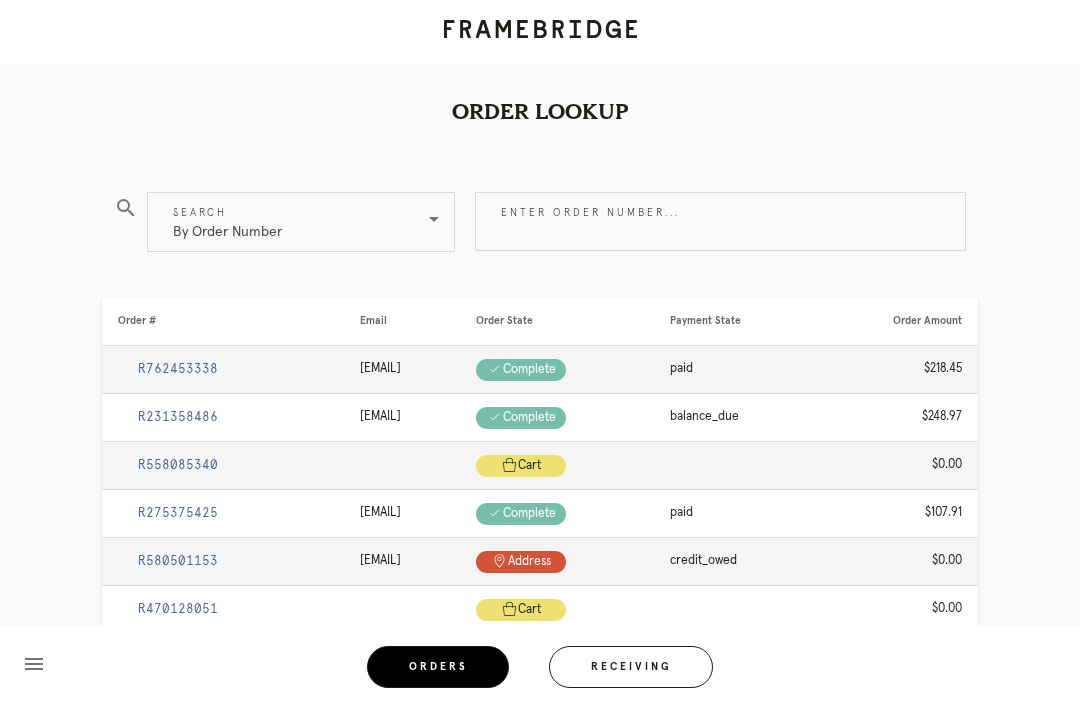 click on "Receiving" at bounding box center [631, 667] 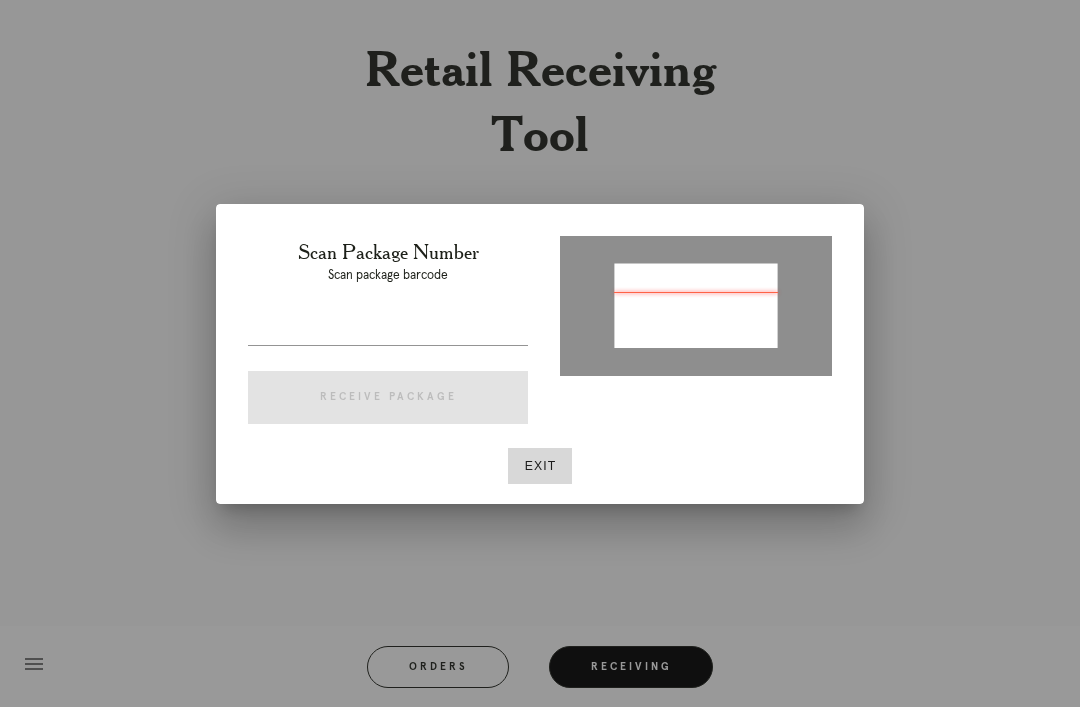 type on "P387436186723548" 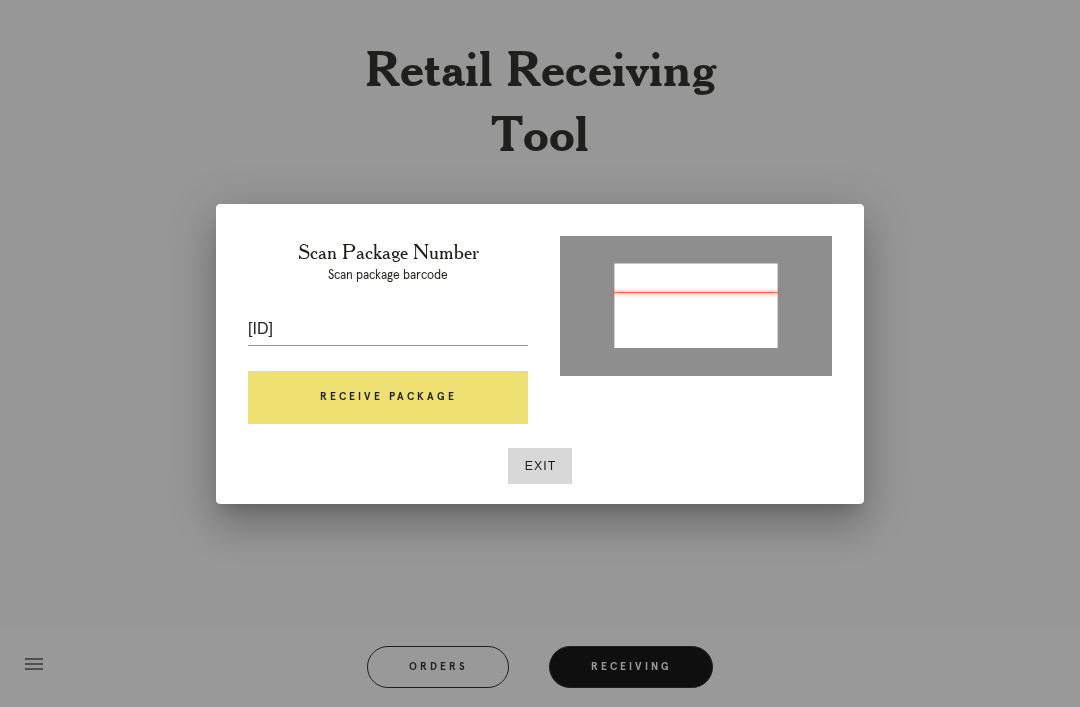 click on "Receive Package" at bounding box center [388, 398] 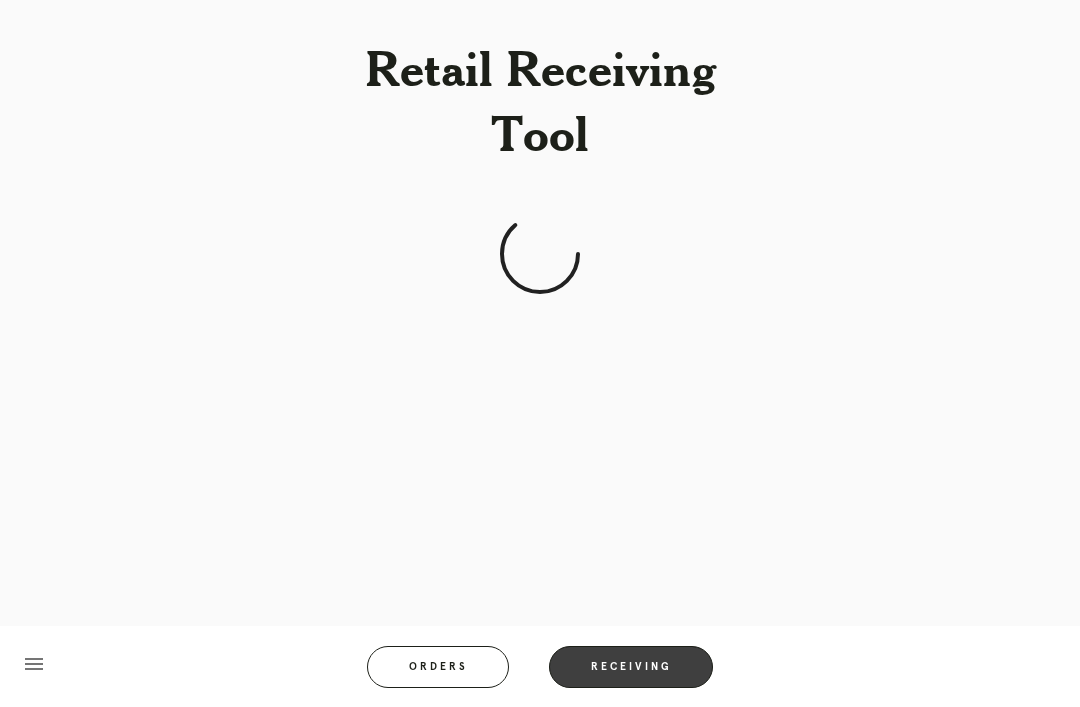 click on "Receiving" at bounding box center (631, 667) 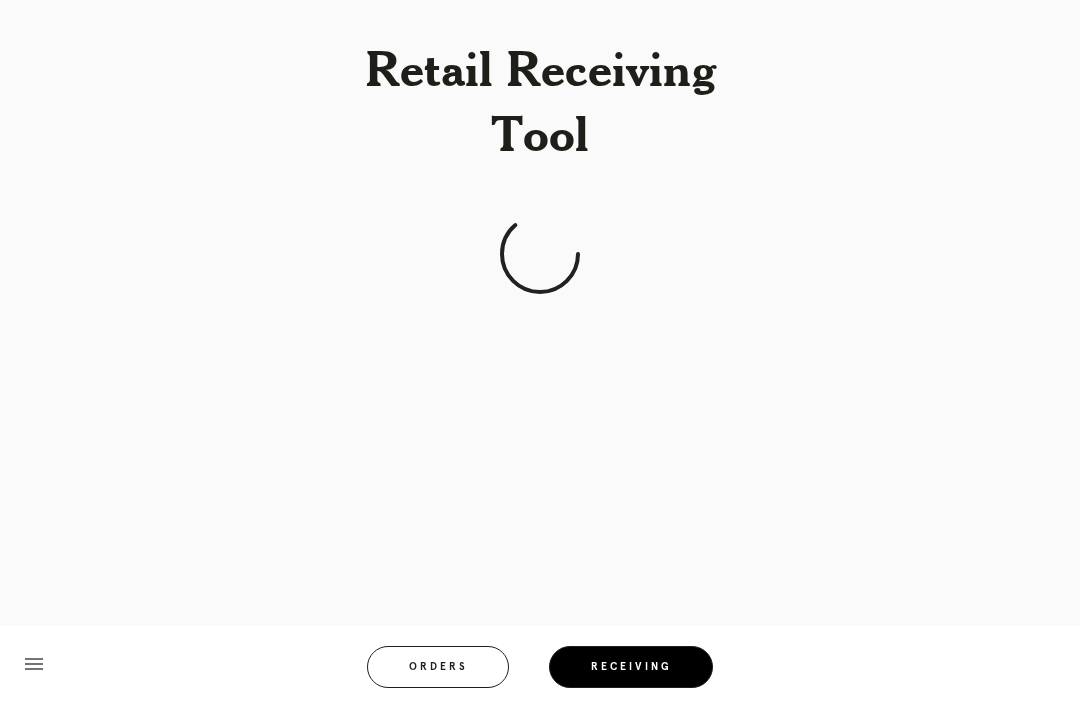 click on "Receiving" at bounding box center (631, 667) 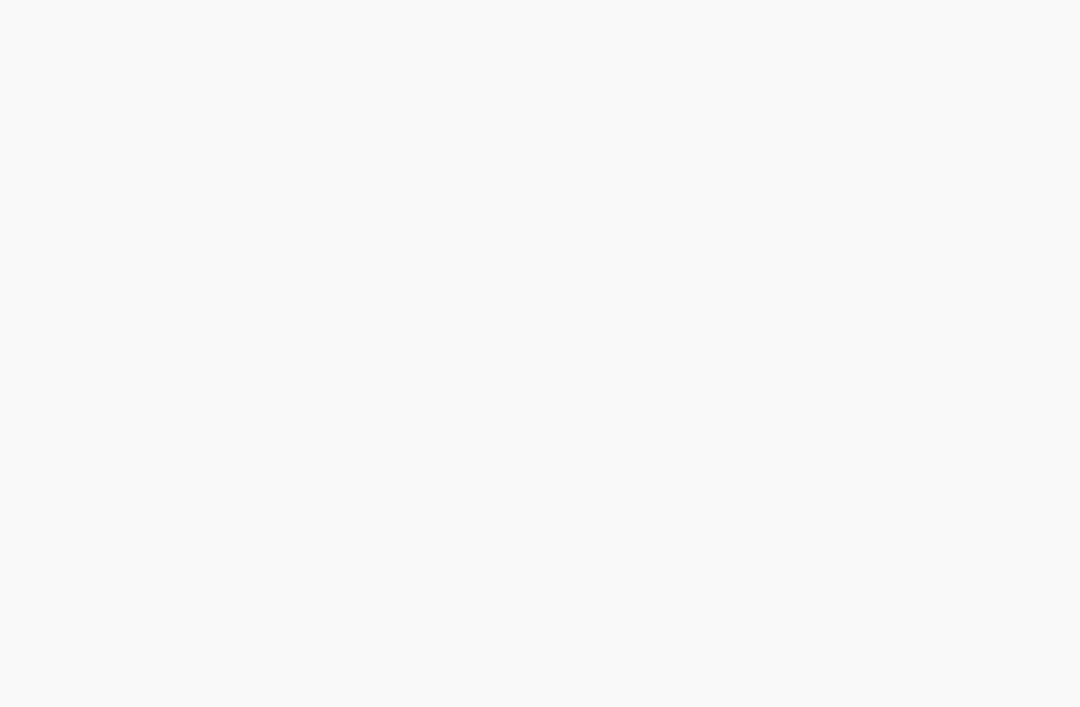 scroll, scrollTop: 0, scrollLeft: 0, axis: both 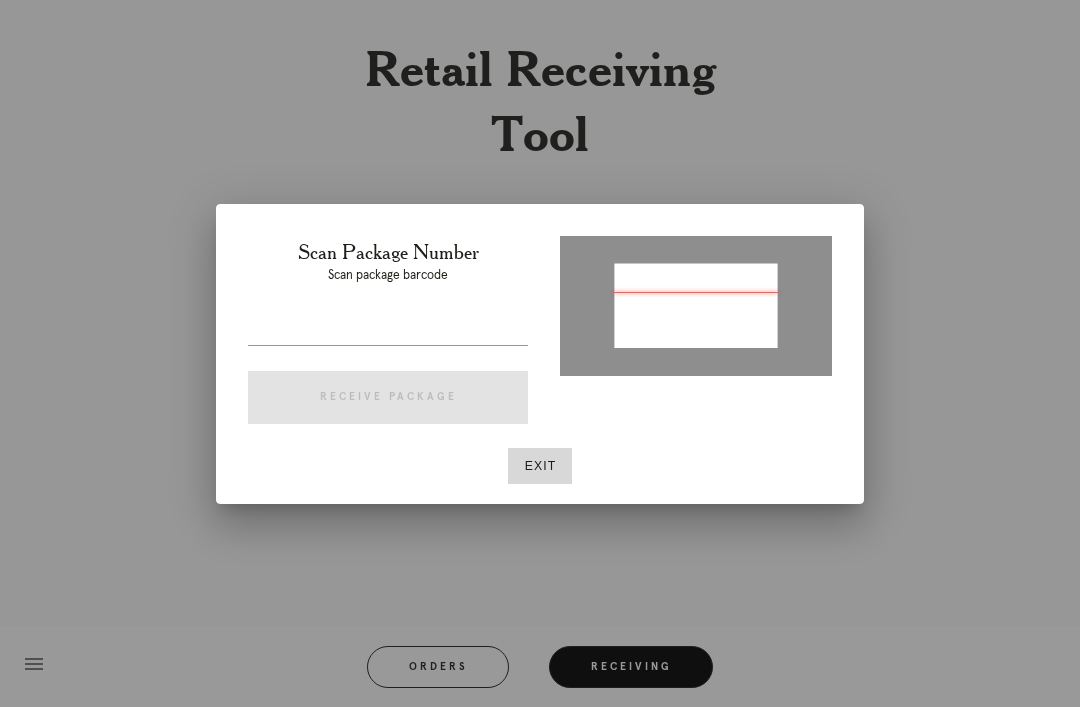 type on "P487436186723647" 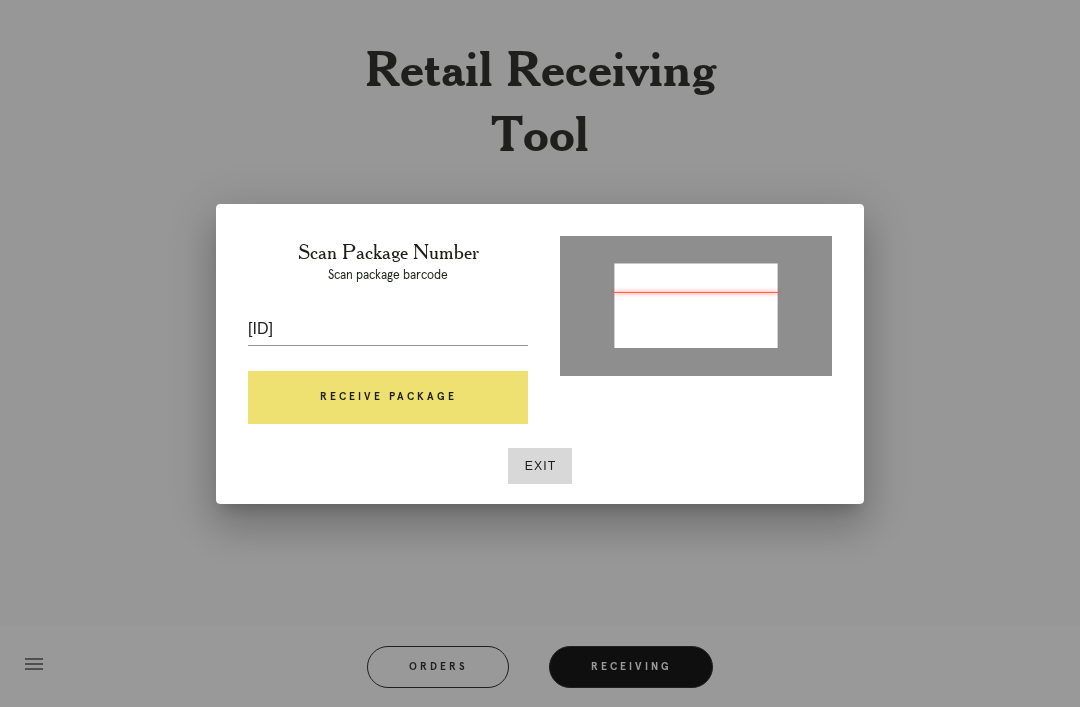 click on "Receive Package" at bounding box center [388, 398] 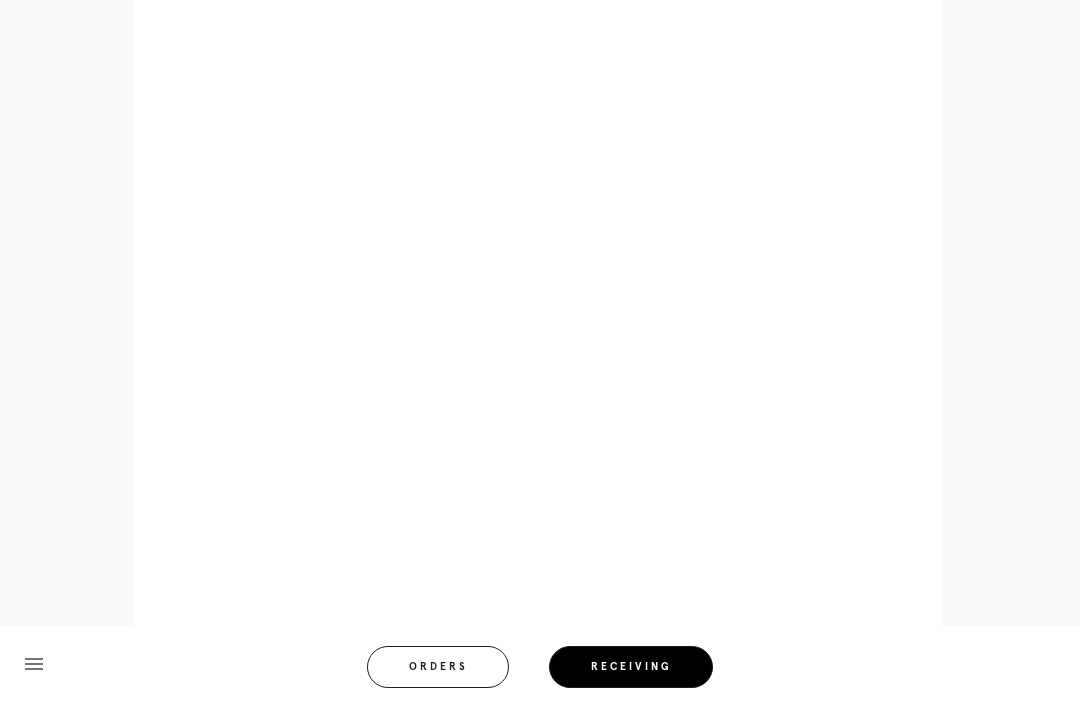scroll, scrollTop: 858, scrollLeft: 0, axis: vertical 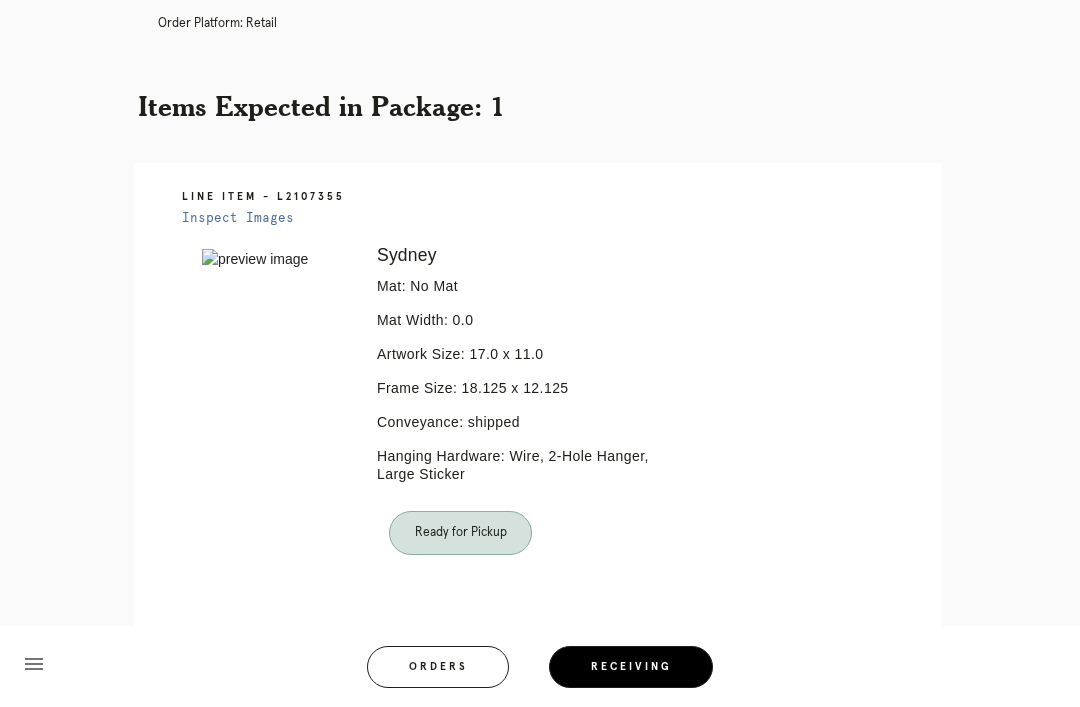 click on "Receiving" at bounding box center (631, 667) 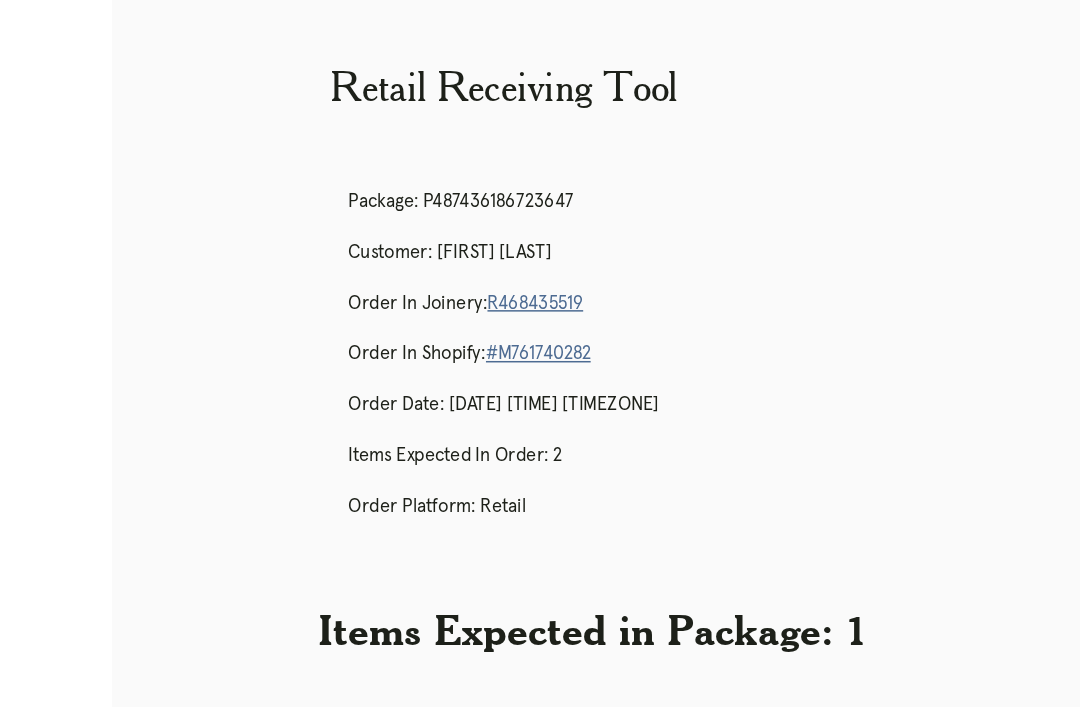 scroll, scrollTop: 0, scrollLeft: 0, axis: both 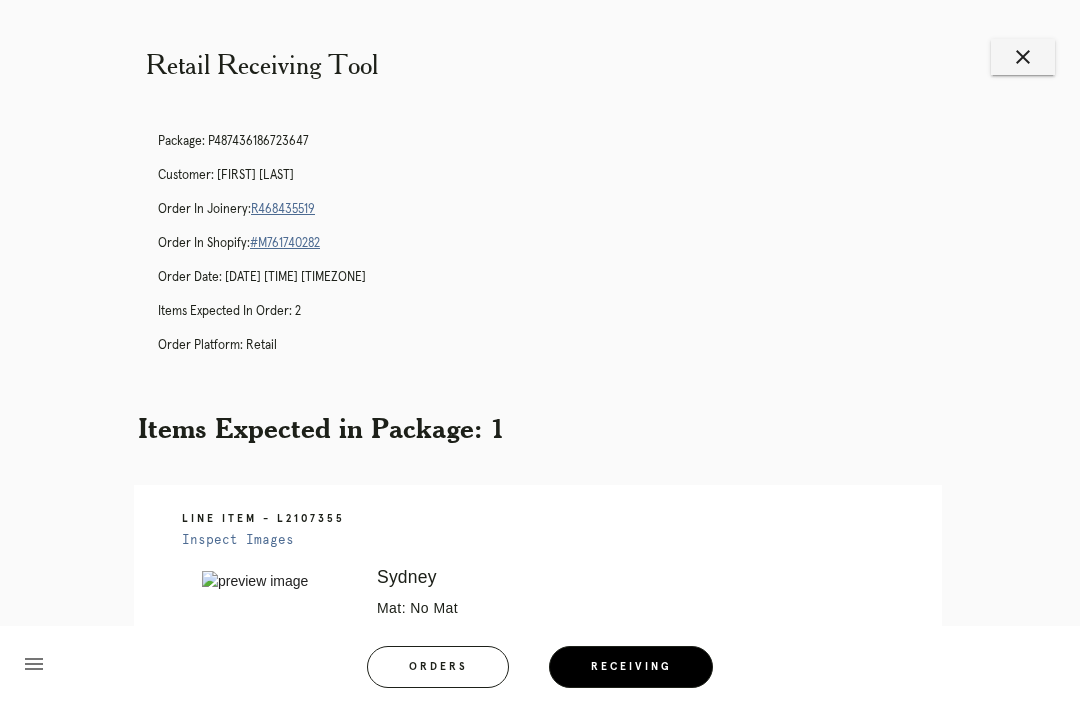 click on "close" at bounding box center (1023, 57) 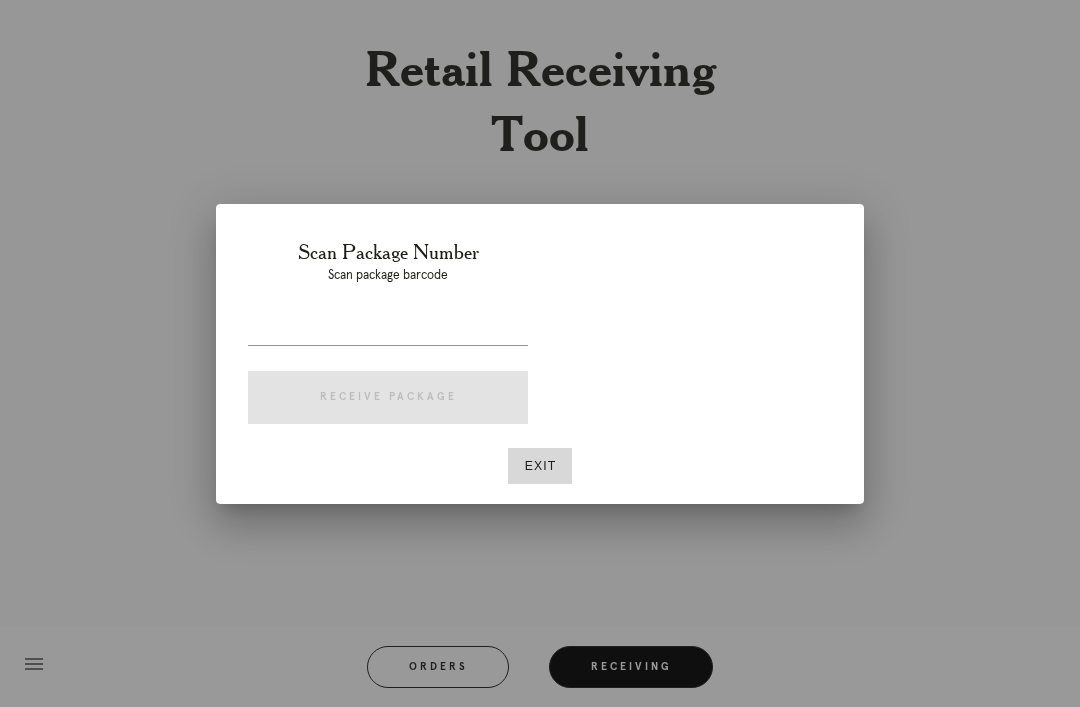 scroll, scrollTop: 0, scrollLeft: 0, axis: both 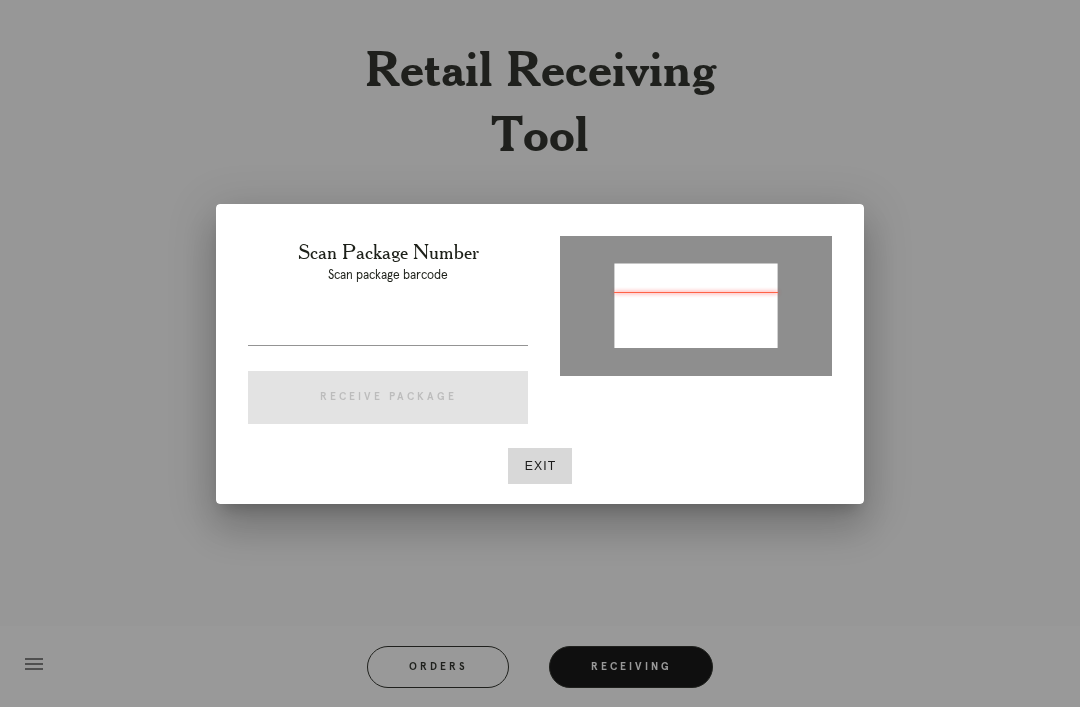 type on "[PACKAGE_ID]" 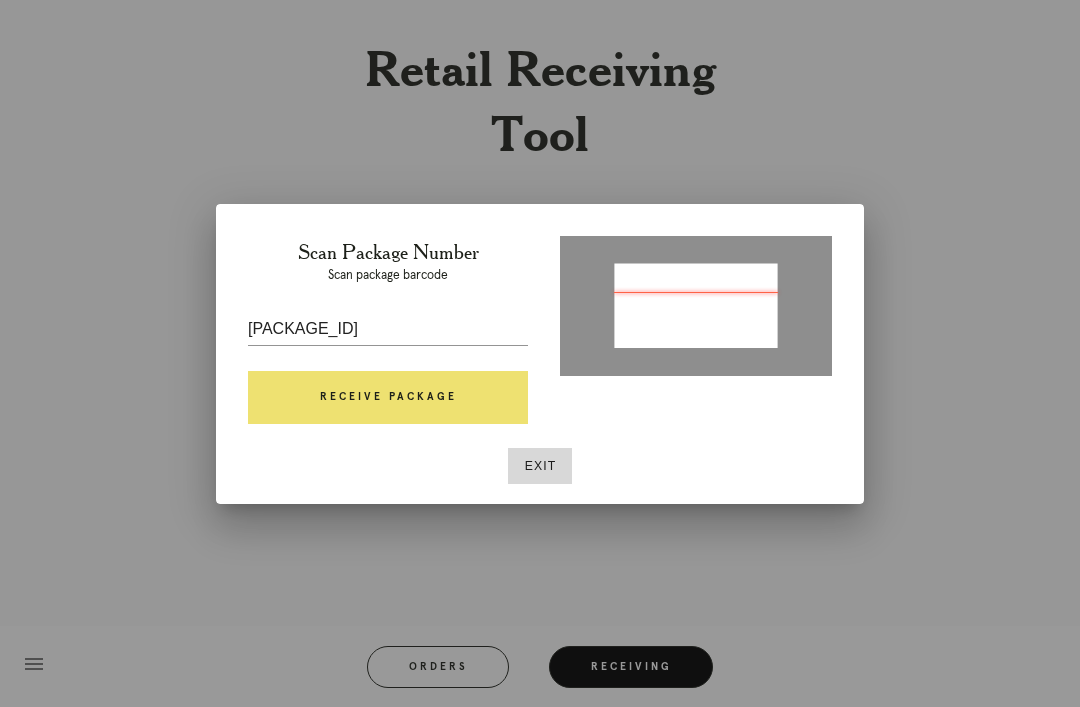 click on "Receive Package" at bounding box center (388, 398) 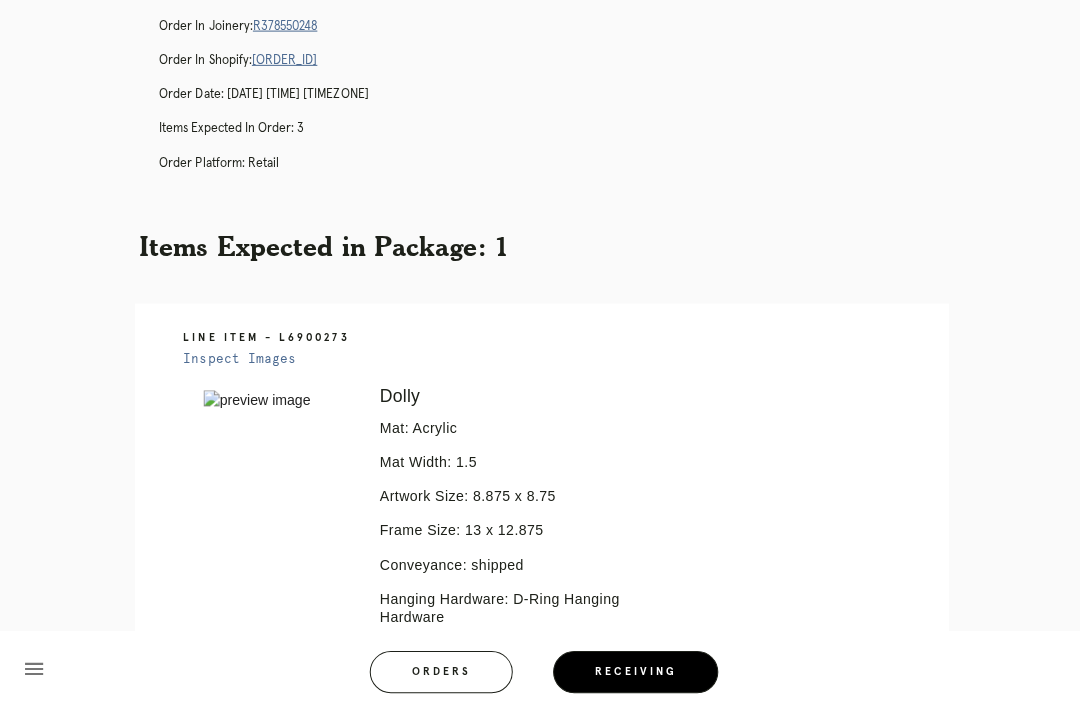 scroll, scrollTop: 72, scrollLeft: 0, axis: vertical 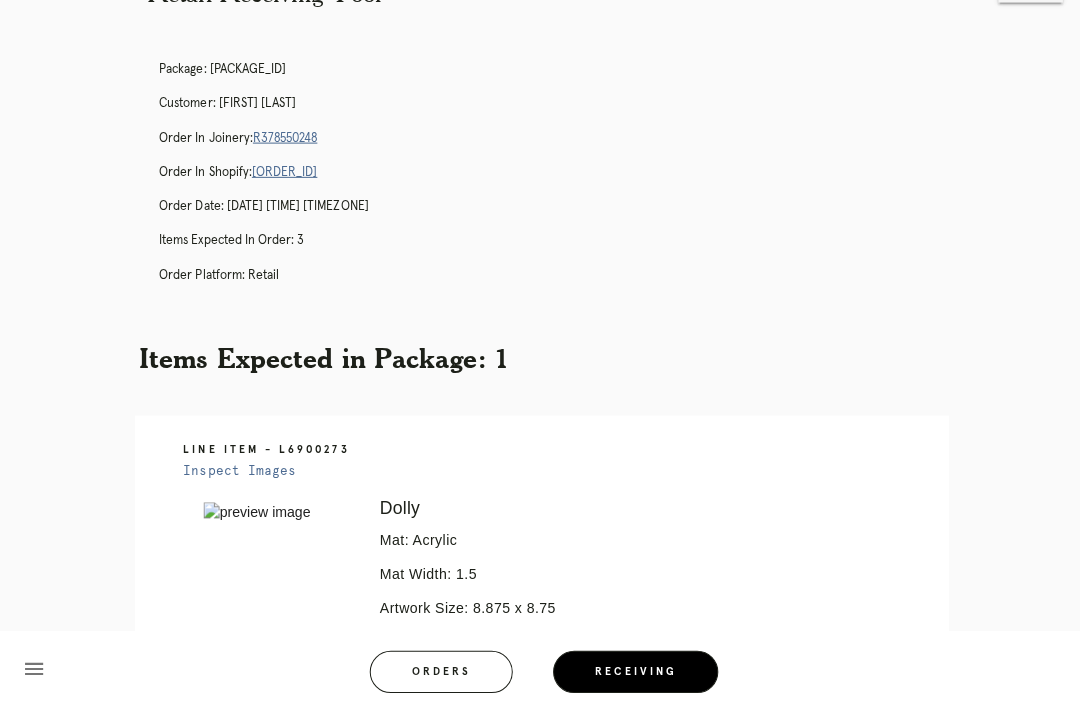 click on "[ORDER_ID]" at bounding box center [282, 171] 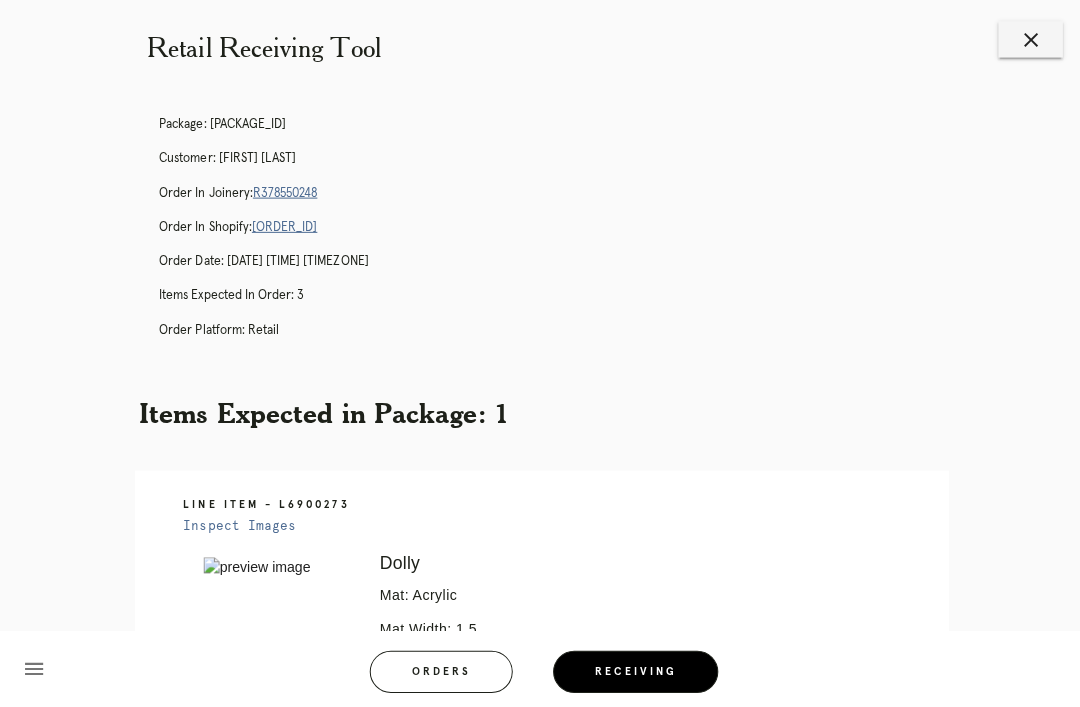 scroll, scrollTop: 21, scrollLeft: 0, axis: vertical 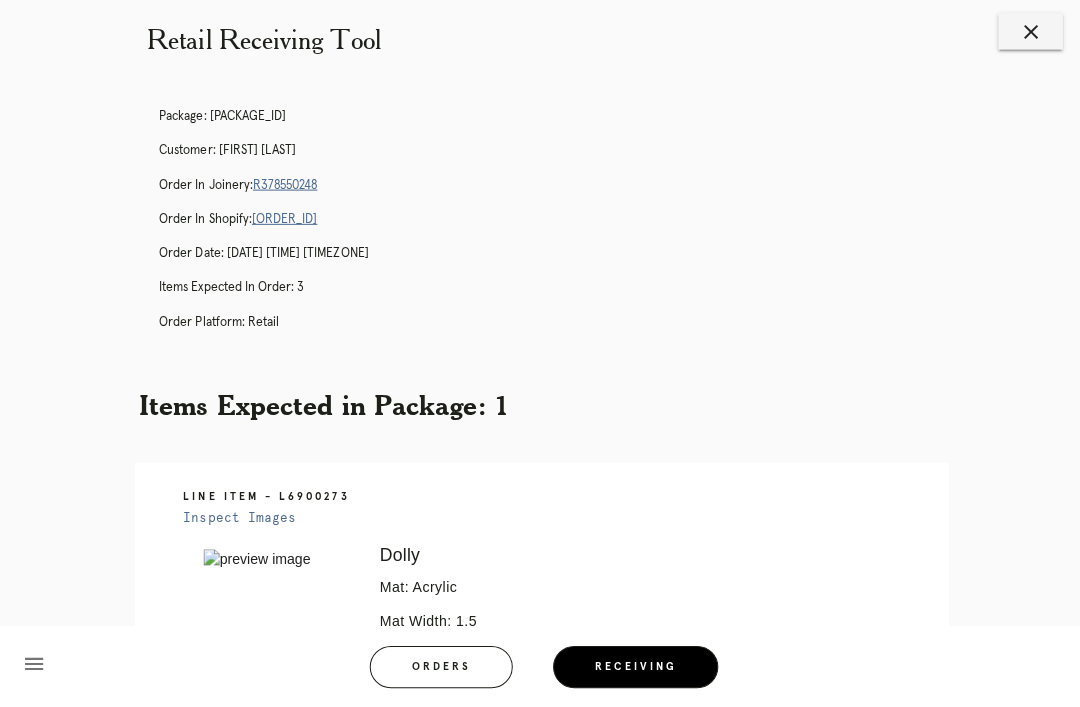 click on "close" at bounding box center [1023, 36] 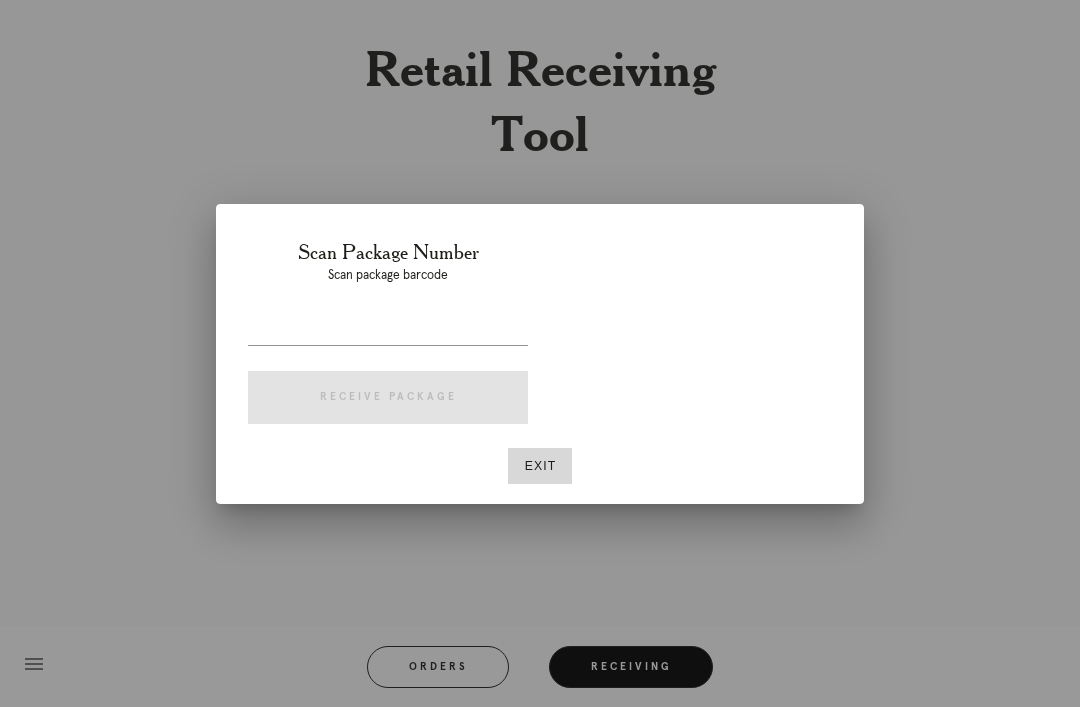 scroll, scrollTop: 26, scrollLeft: 0, axis: vertical 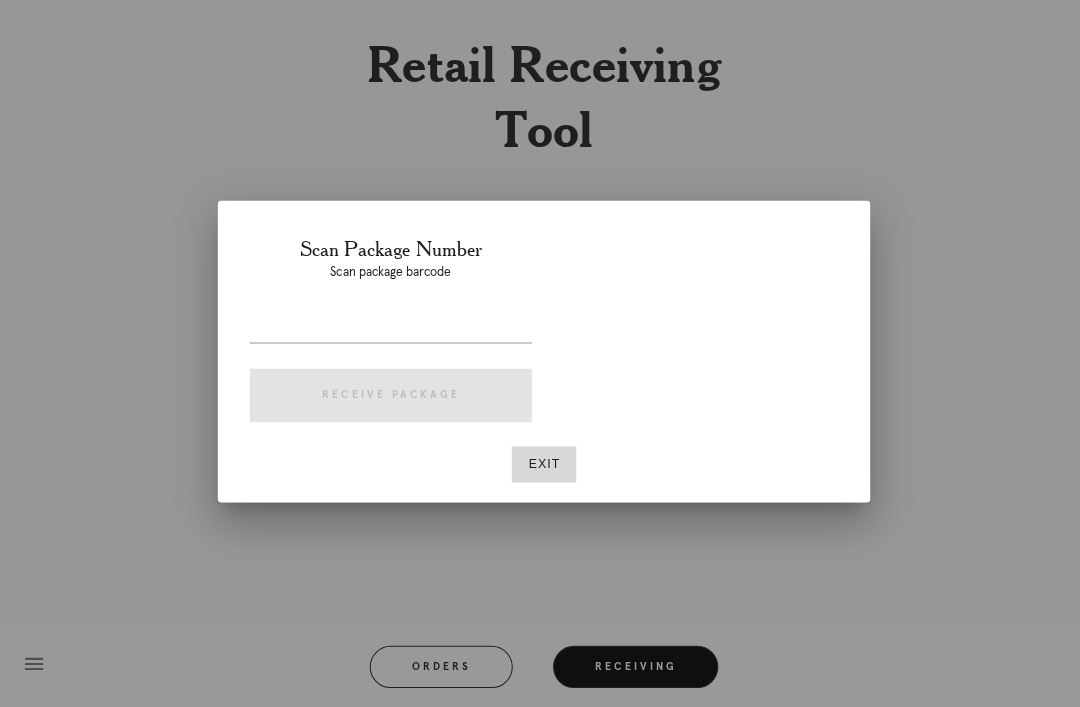 click on "Exit" at bounding box center (540, 466) 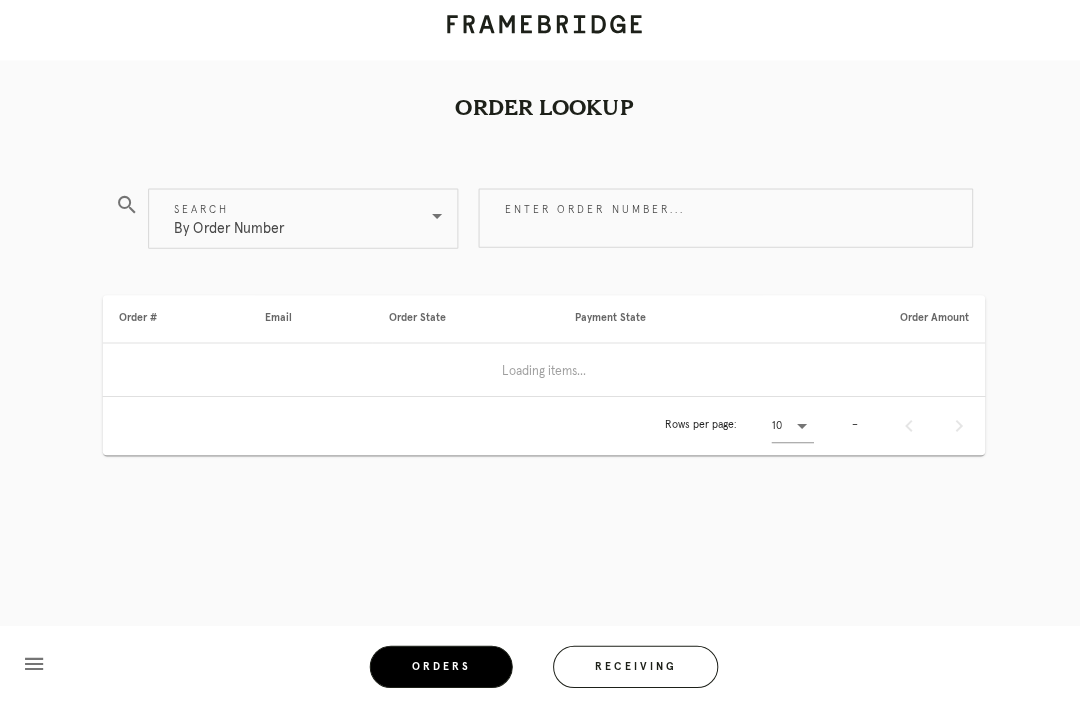 click on "By Order Number" at bounding box center (287, 222) 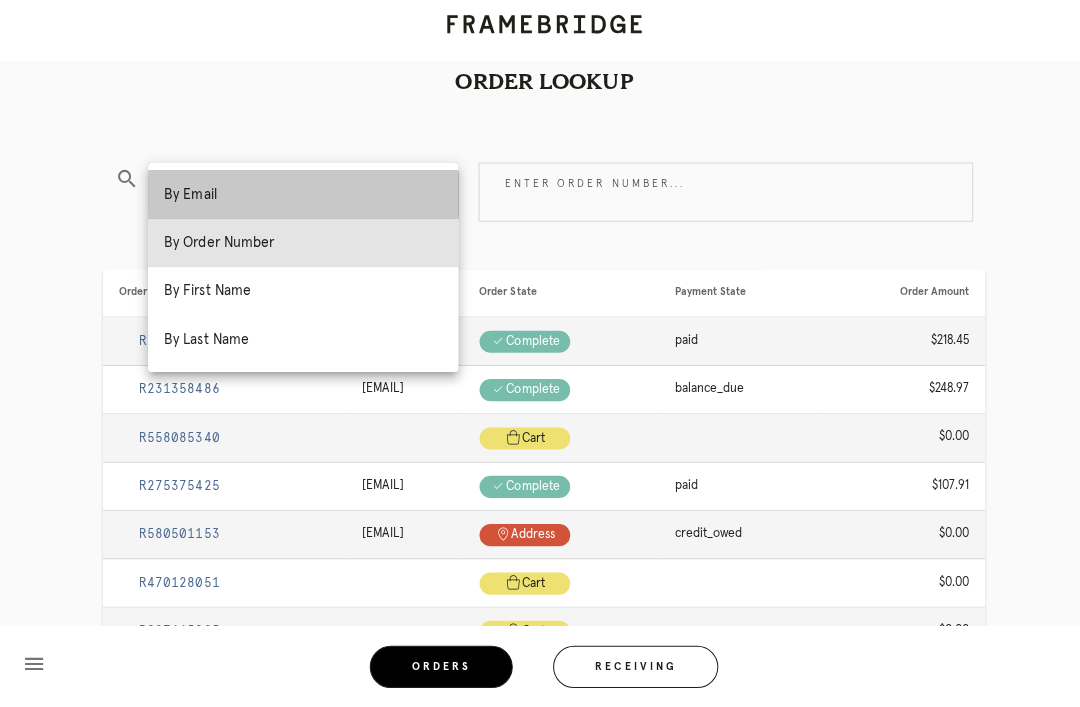 click on "By Email" at bounding box center [301, 198] 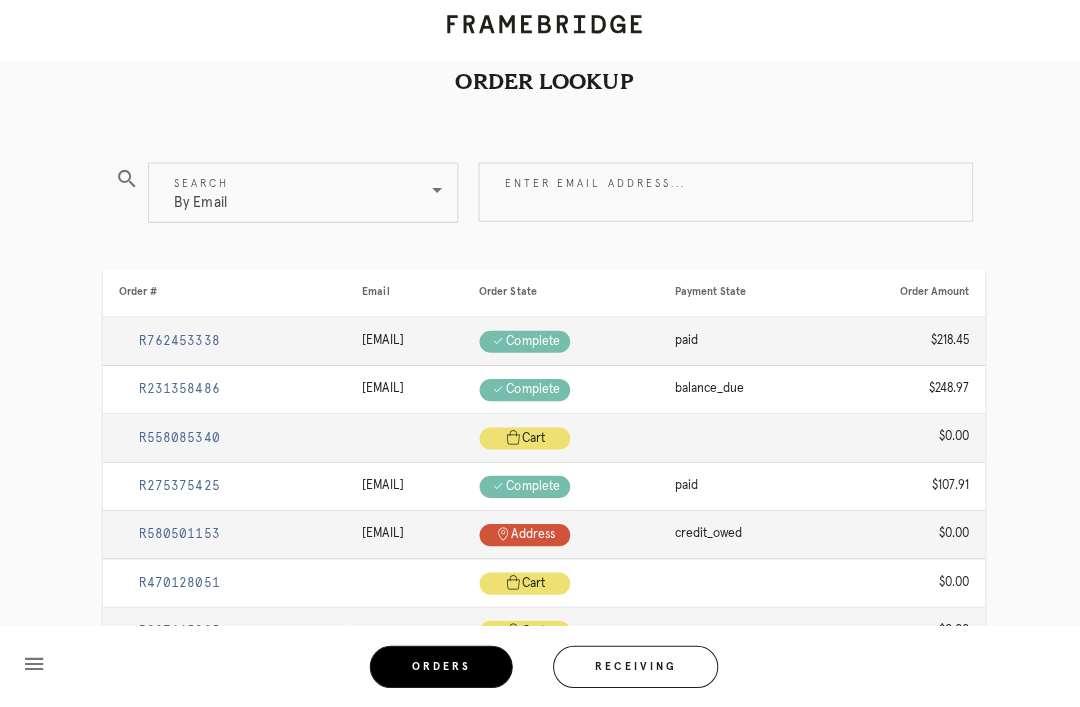 click on "Enter email address..." at bounding box center (720, 195) 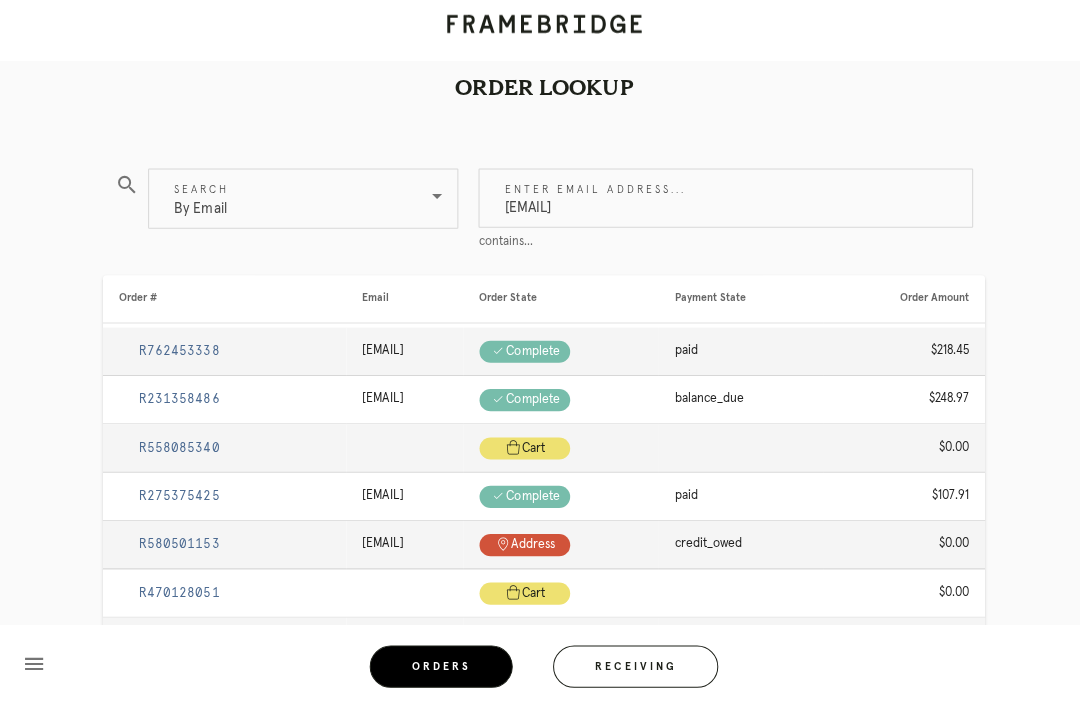 scroll, scrollTop: 21, scrollLeft: 0, axis: vertical 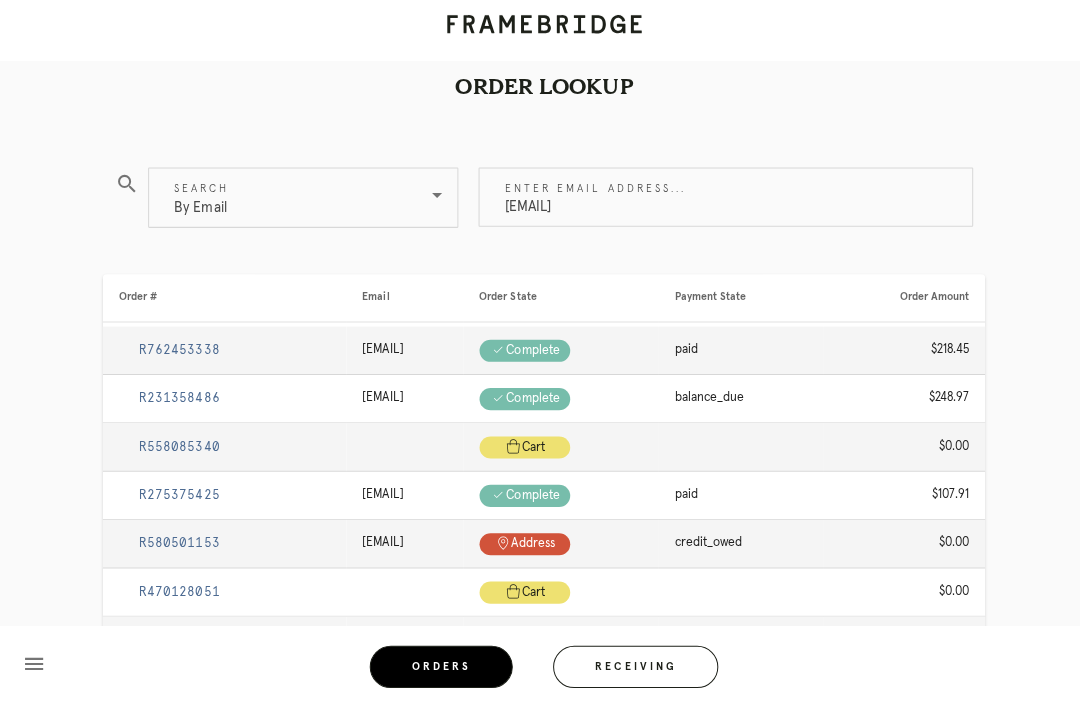 type on "[EMAIL]" 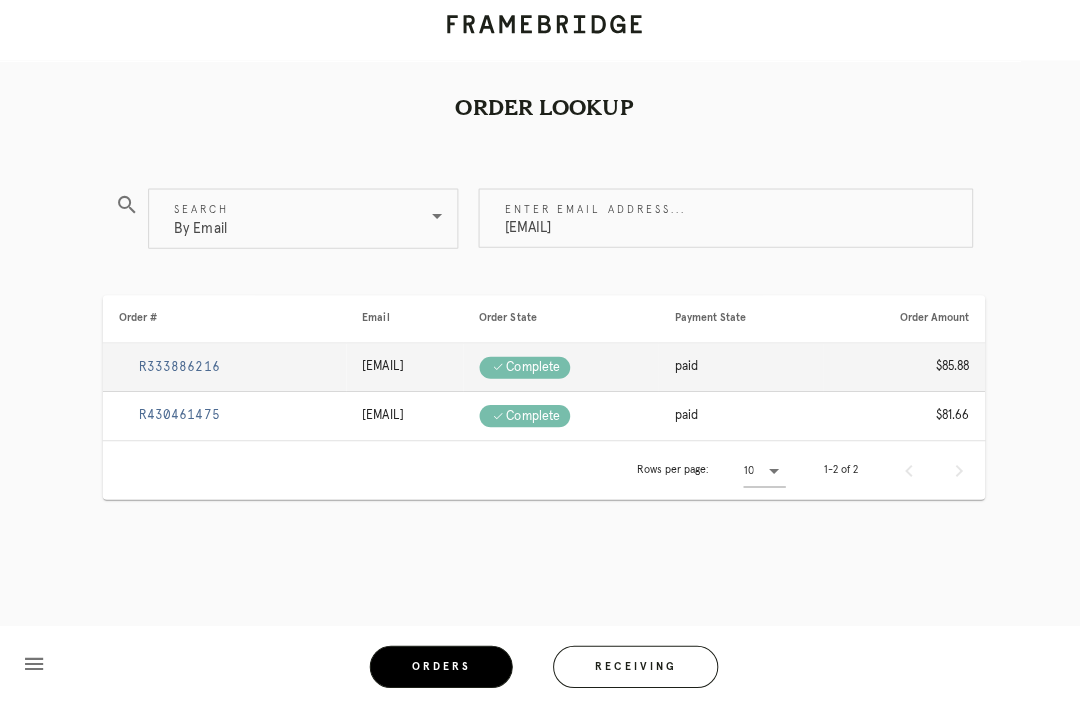click on "R333886216" at bounding box center [178, 369] 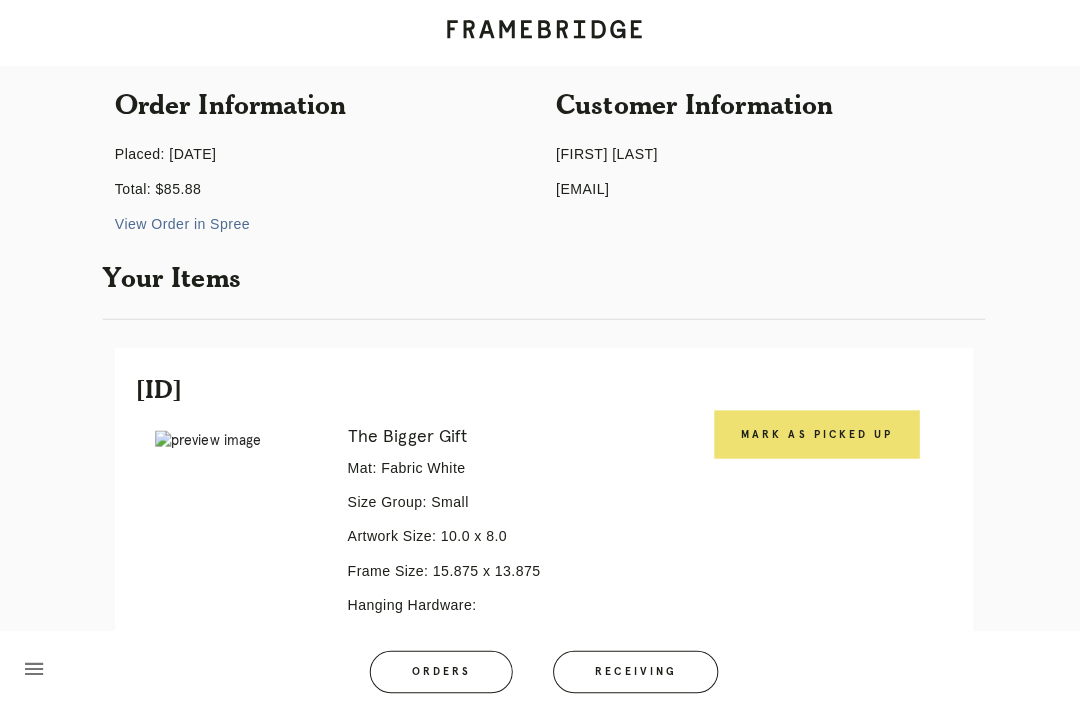 scroll, scrollTop: 0, scrollLeft: 0, axis: both 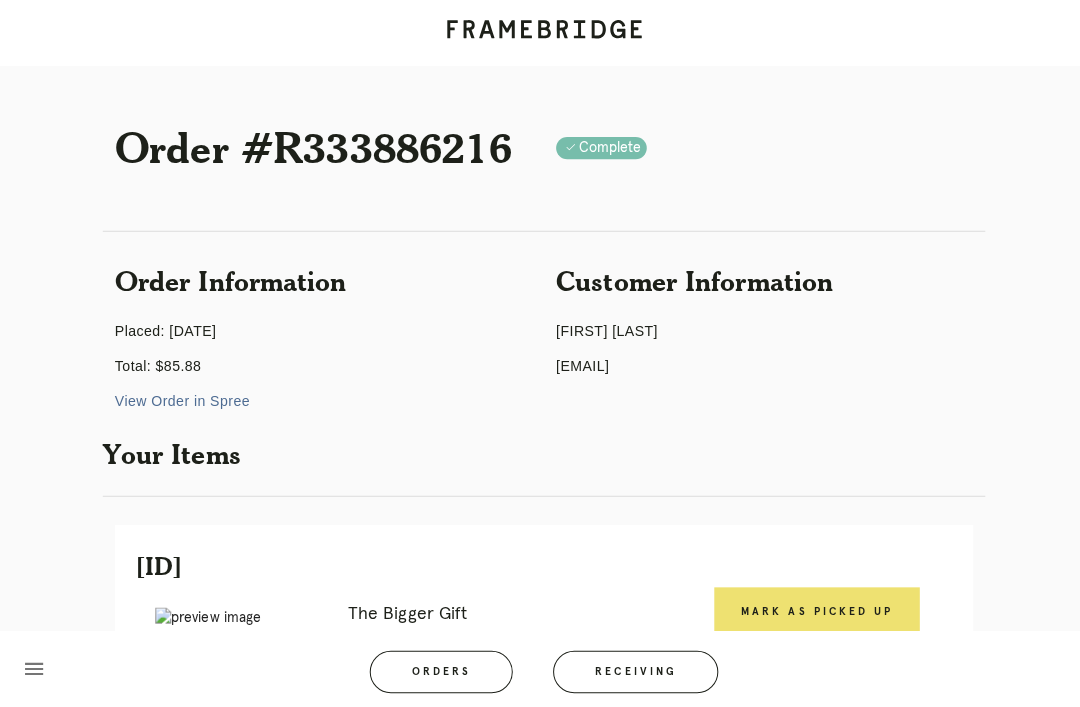 click on "[EMAIL]" at bounding box center (759, 363) 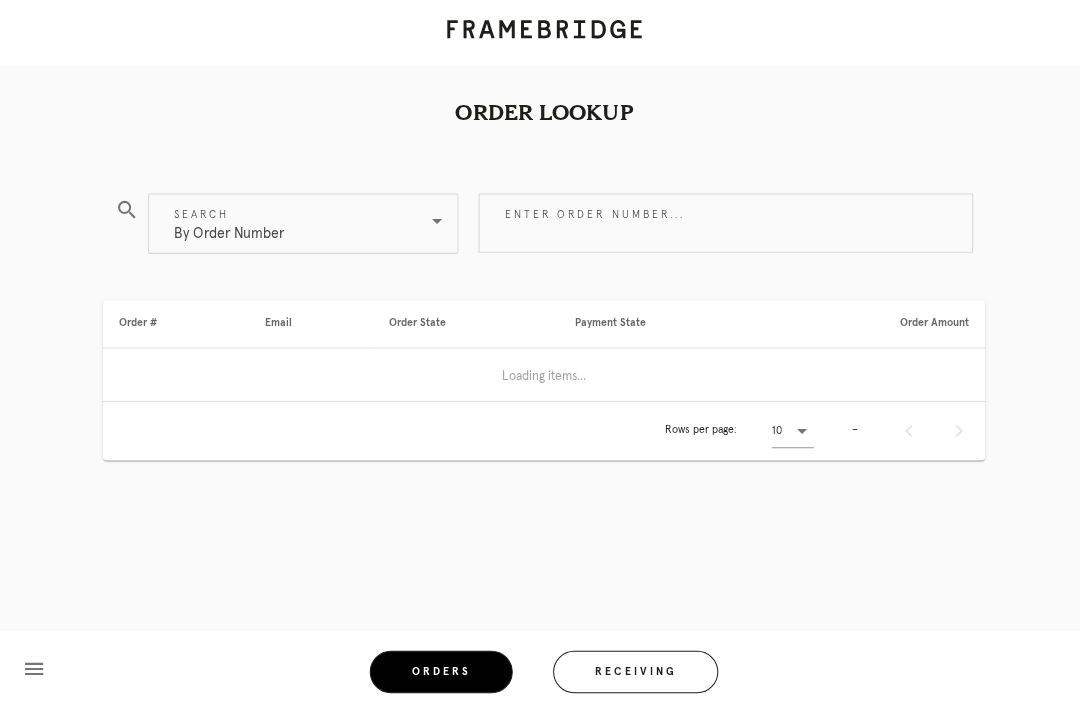 scroll, scrollTop: 21, scrollLeft: 0, axis: vertical 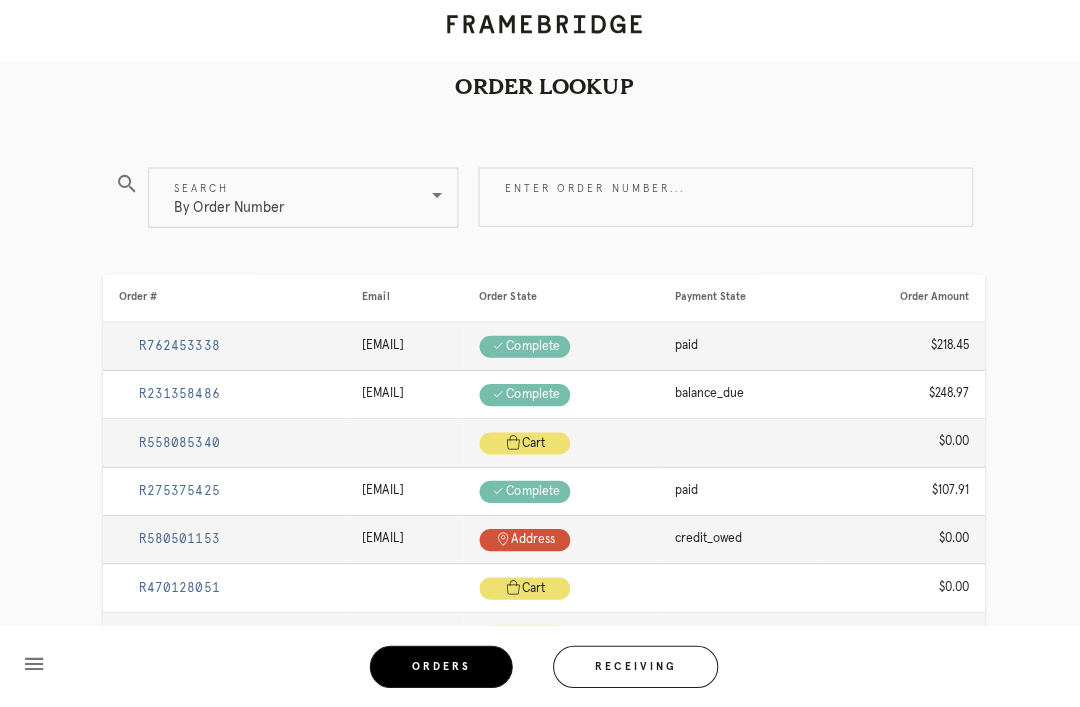 click on "Enter order number..." at bounding box center (720, 200) 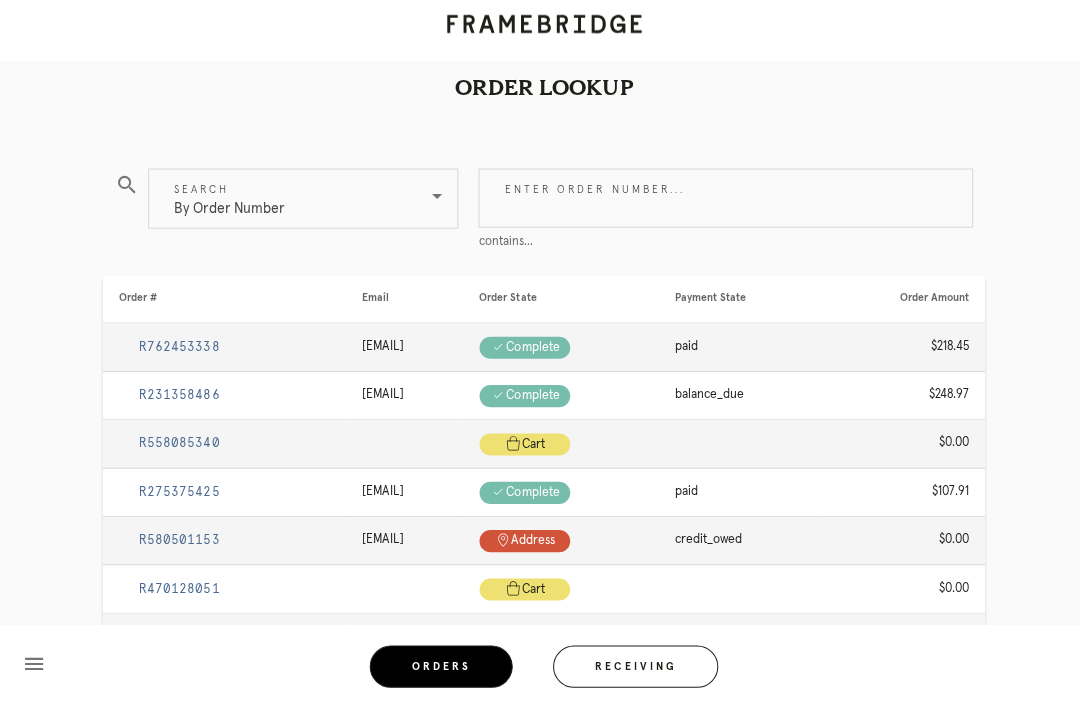 click on "By Order Number" at bounding box center [287, 202] 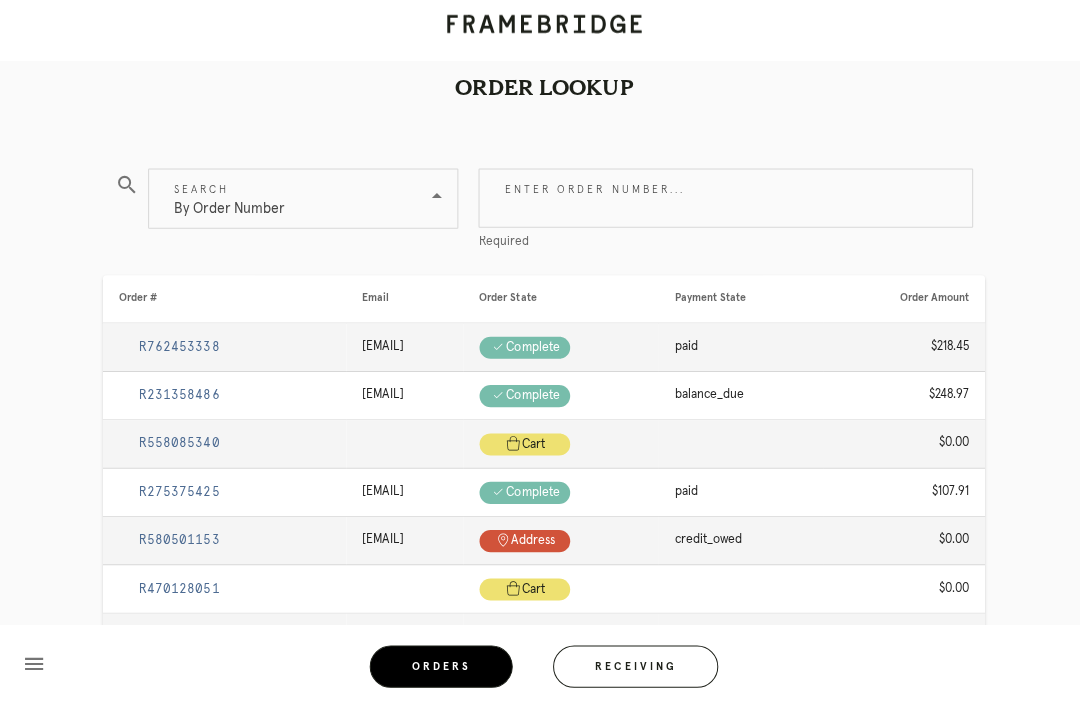 scroll, scrollTop: 21, scrollLeft: 0, axis: vertical 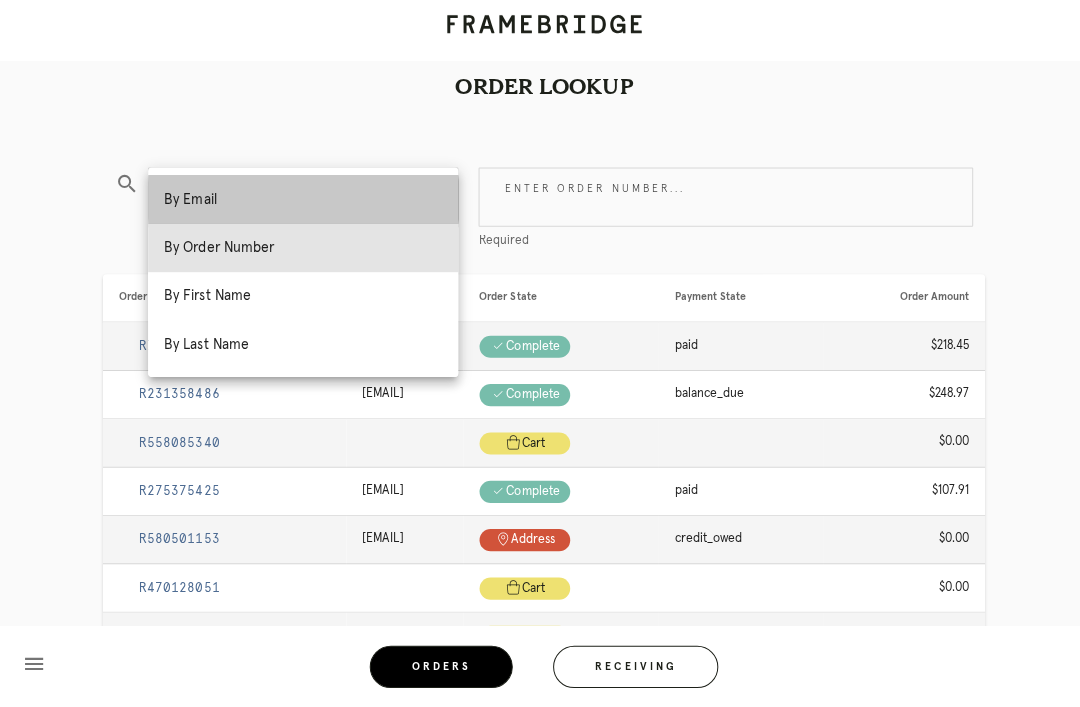 click on "By Email" at bounding box center [301, 203] 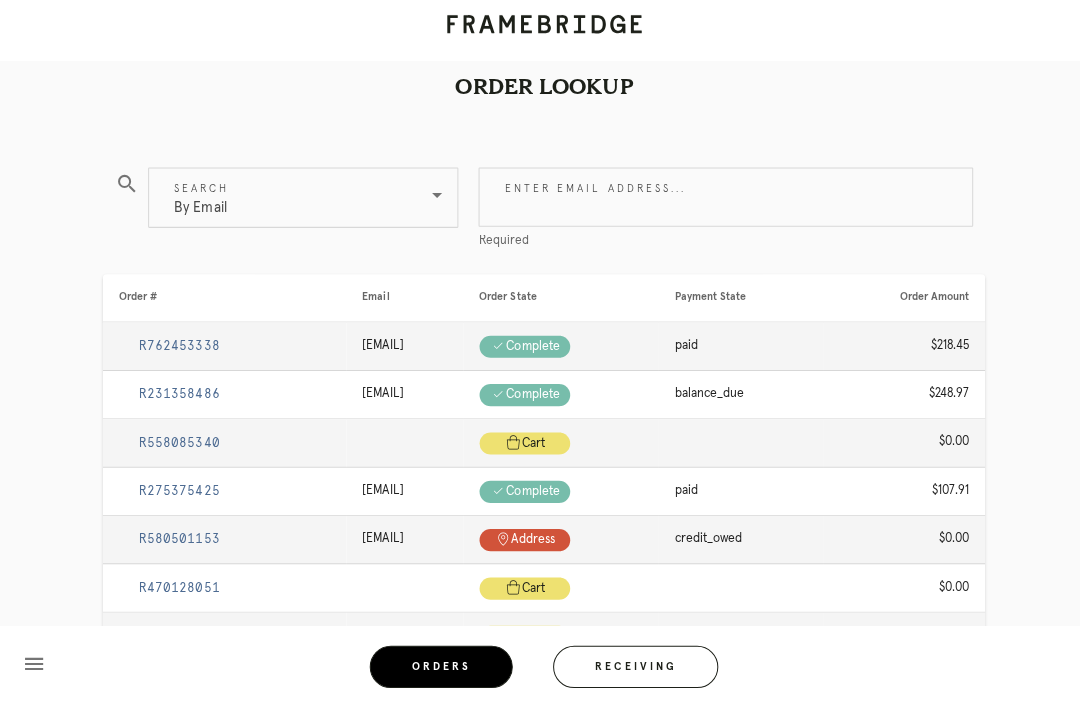 click on "Enter email address..." at bounding box center [720, 200] 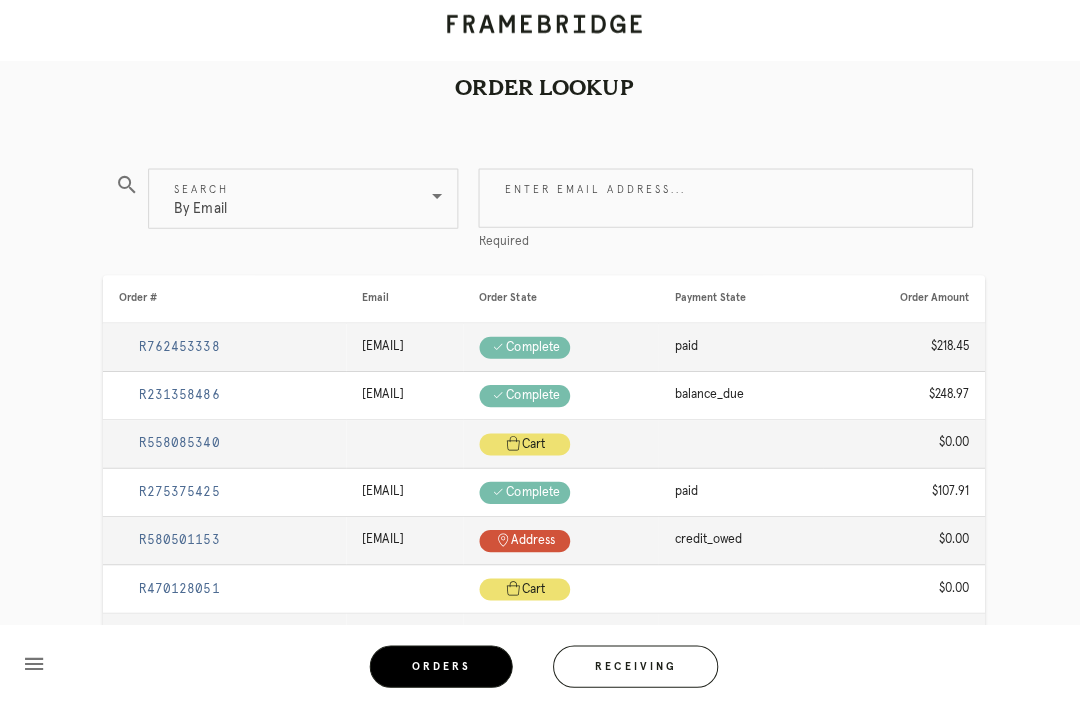 click on "Enter email address..." at bounding box center [720, 201] 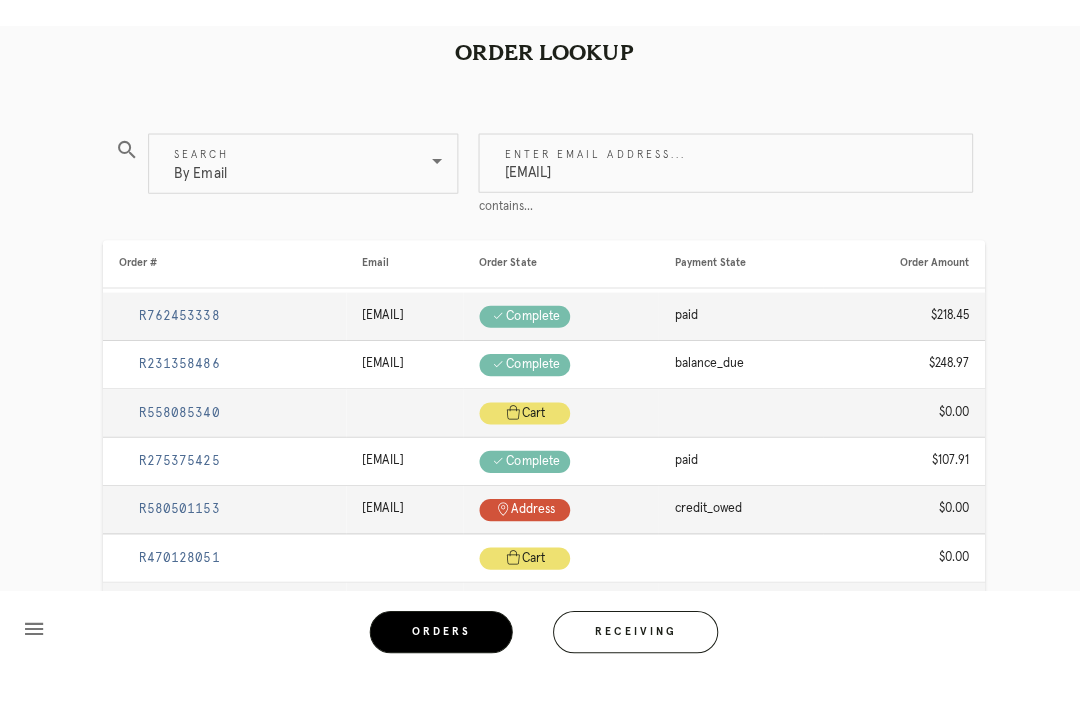 type on "[EMAIL]" 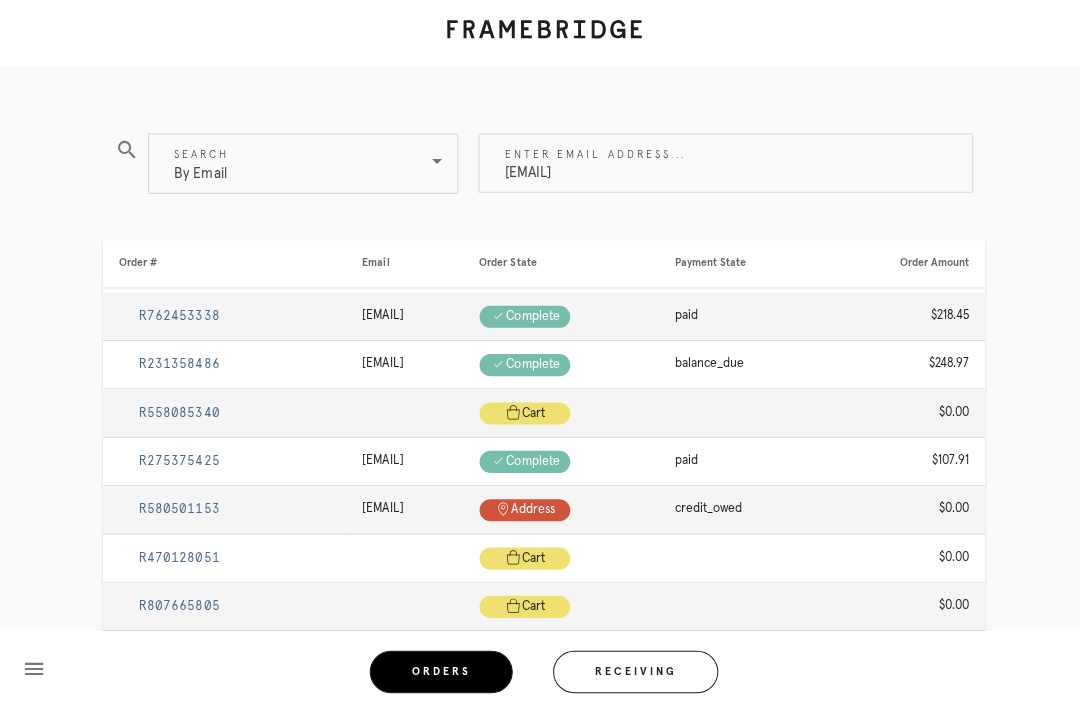 click on "search" at bounding box center [126, 148] 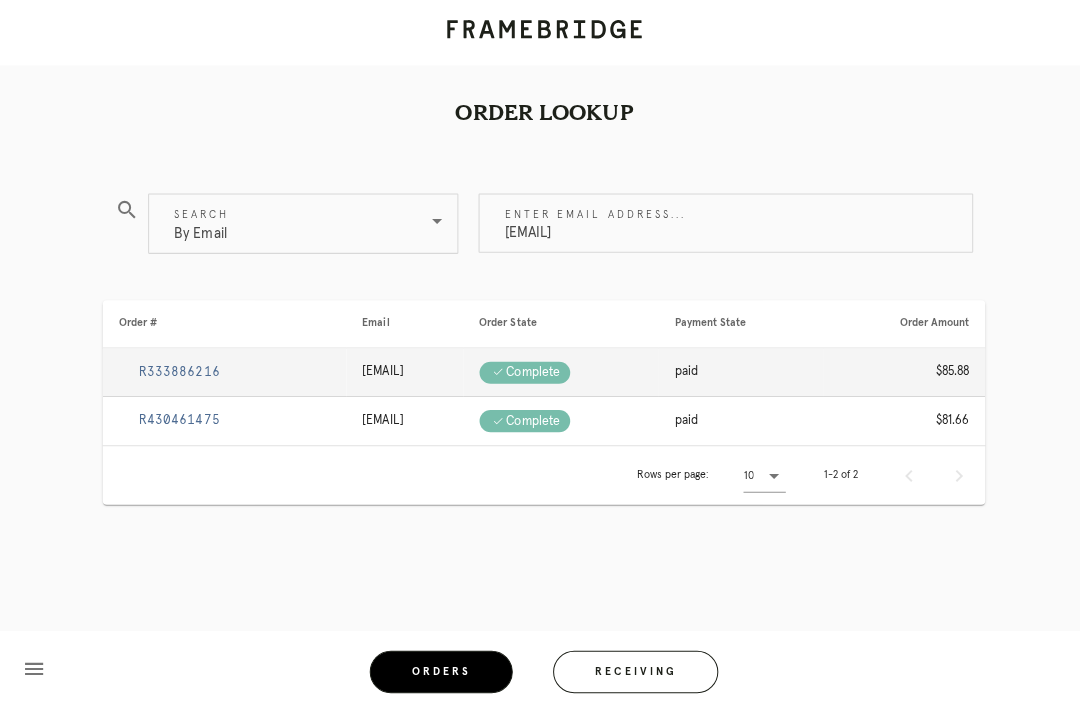 click on "R430461475" at bounding box center (223, 418) 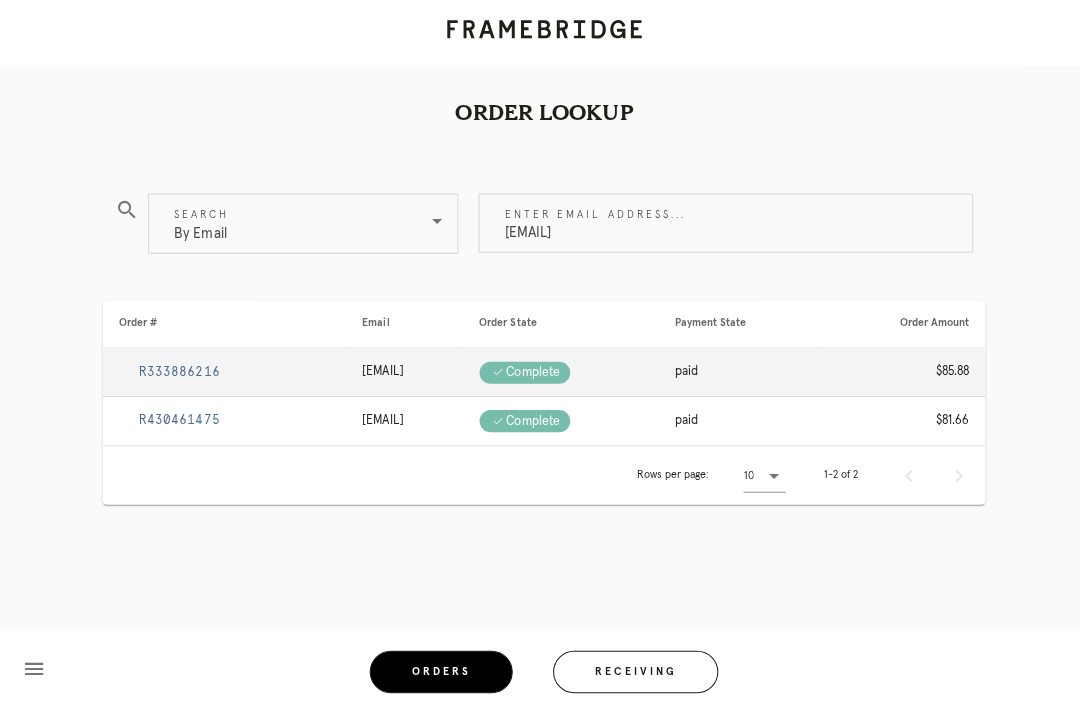 click on "R430461475" at bounding box center (178, 417) 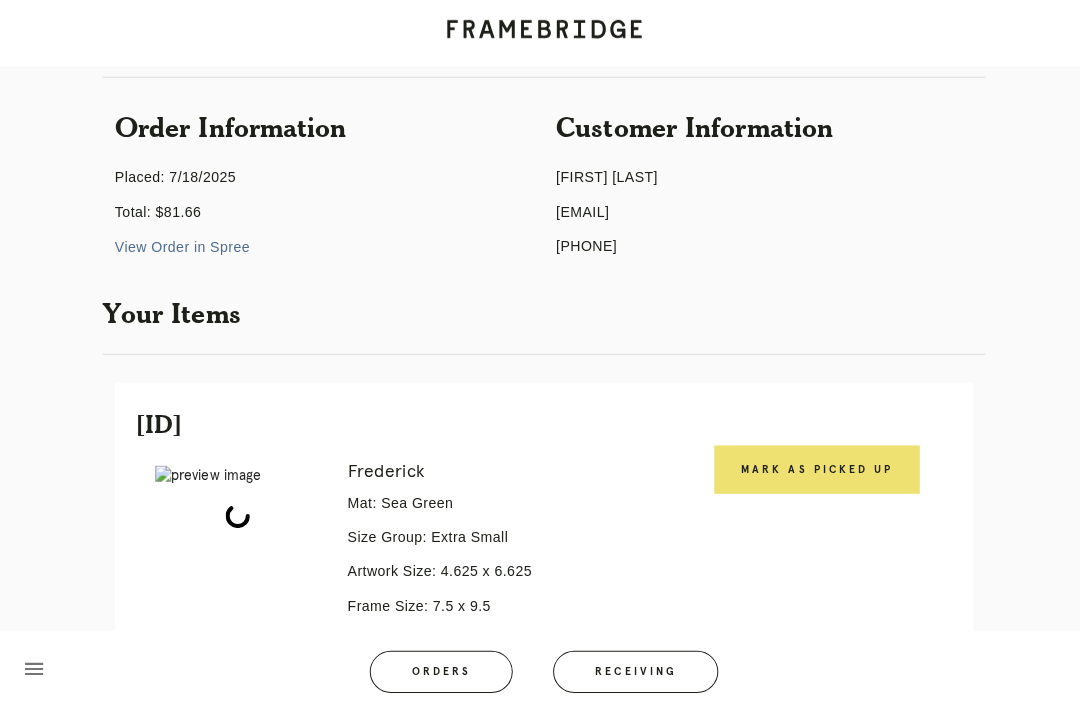 scroll, scrollTop: 154, scrollLeft: 0, axis: vertical 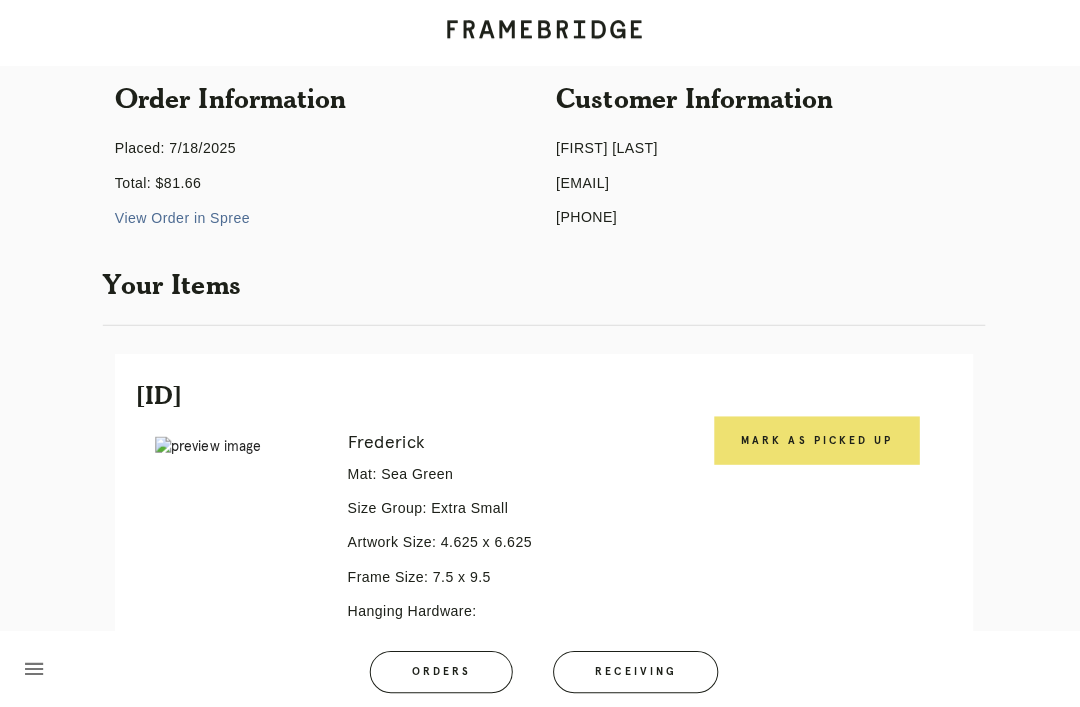 click on "Mark as Picked Up" at bounding box center (811, 437) 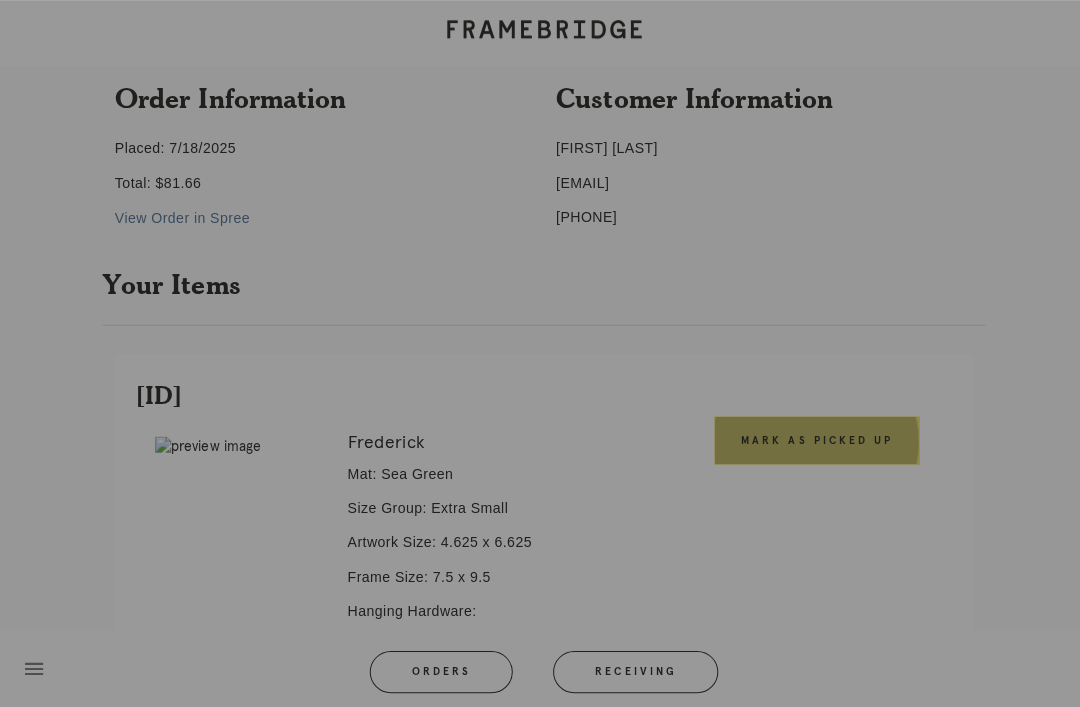 scroll, scrollTop: 182, scrollLeft: 0, axis: vertical 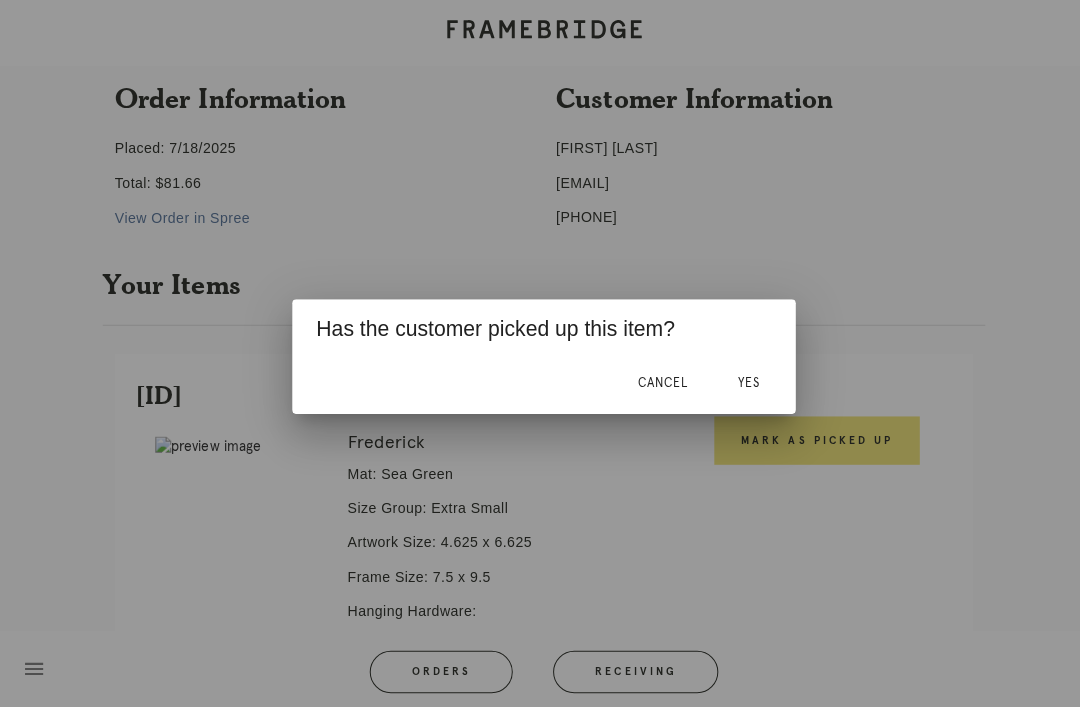 click on "Yes" at bounding box center (743, 381) 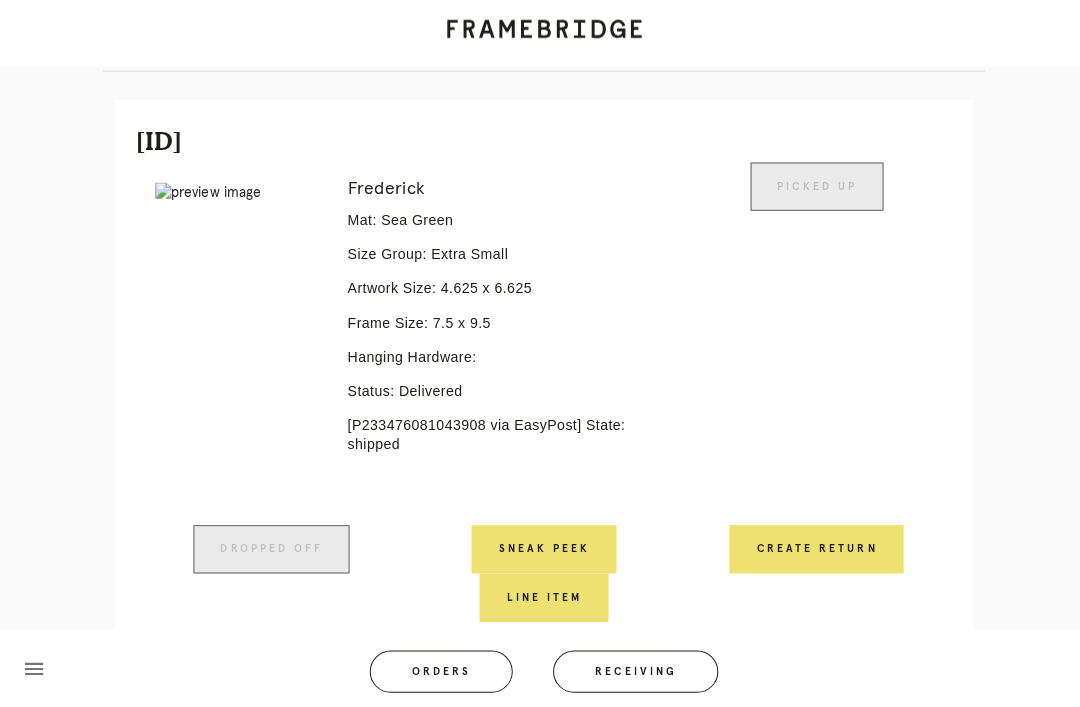 scroll, scrollTop: 433, scrollLeft: 0, axis: vertical 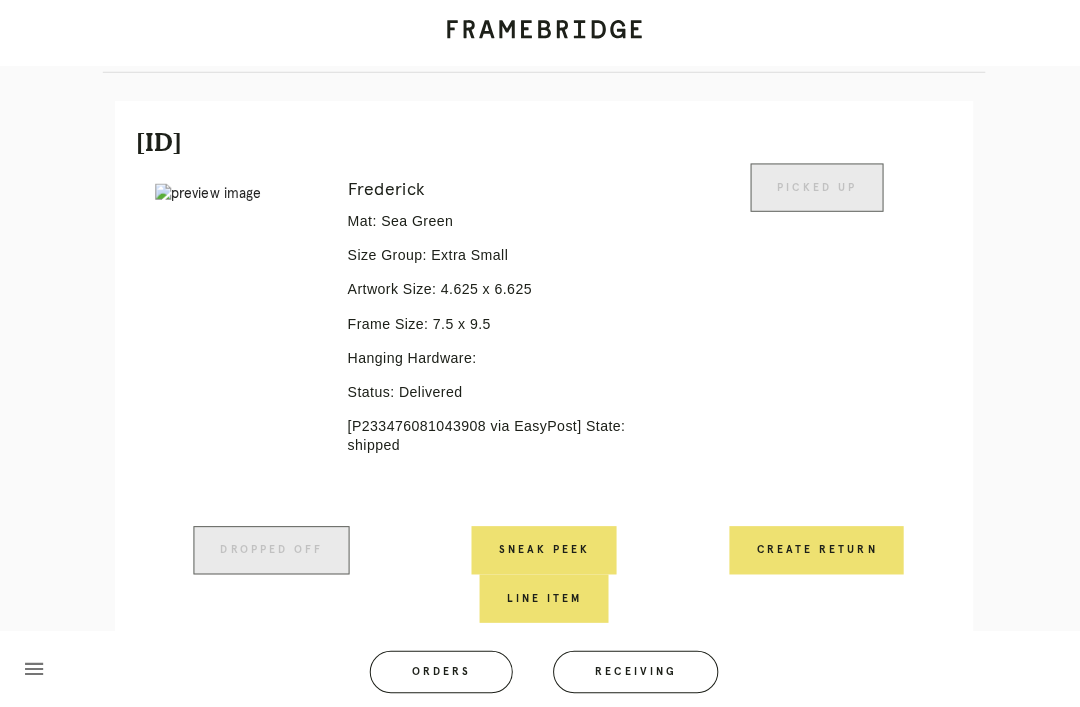 click on "Create Return" at bounding box center (810, 546) 